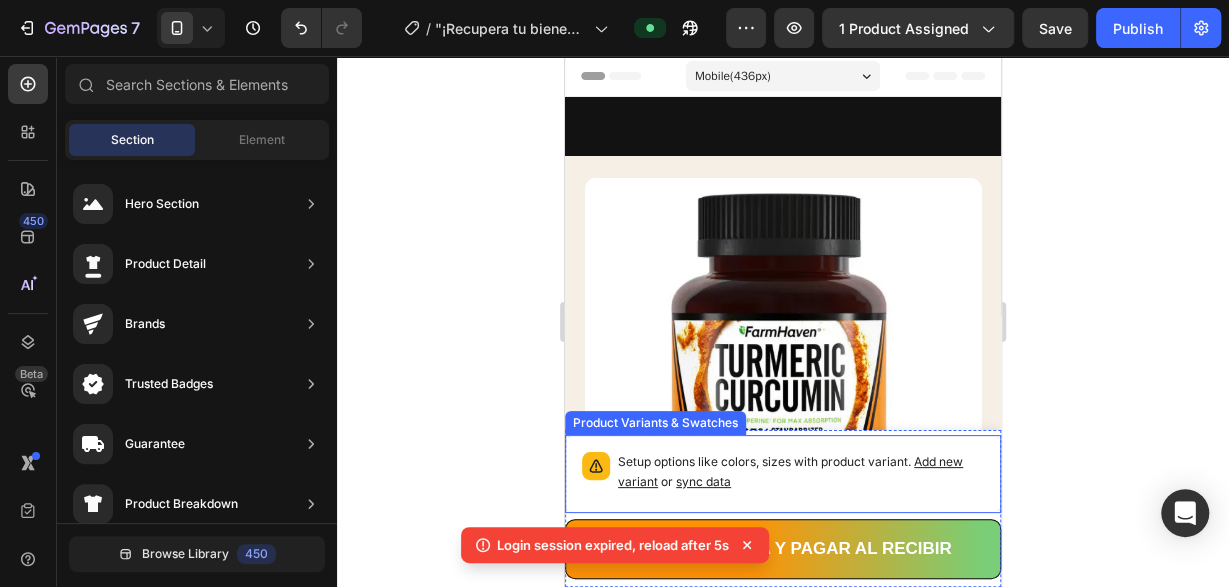 scroll, scrollTop: 2704, scrollLeft: 0, axis: vertical 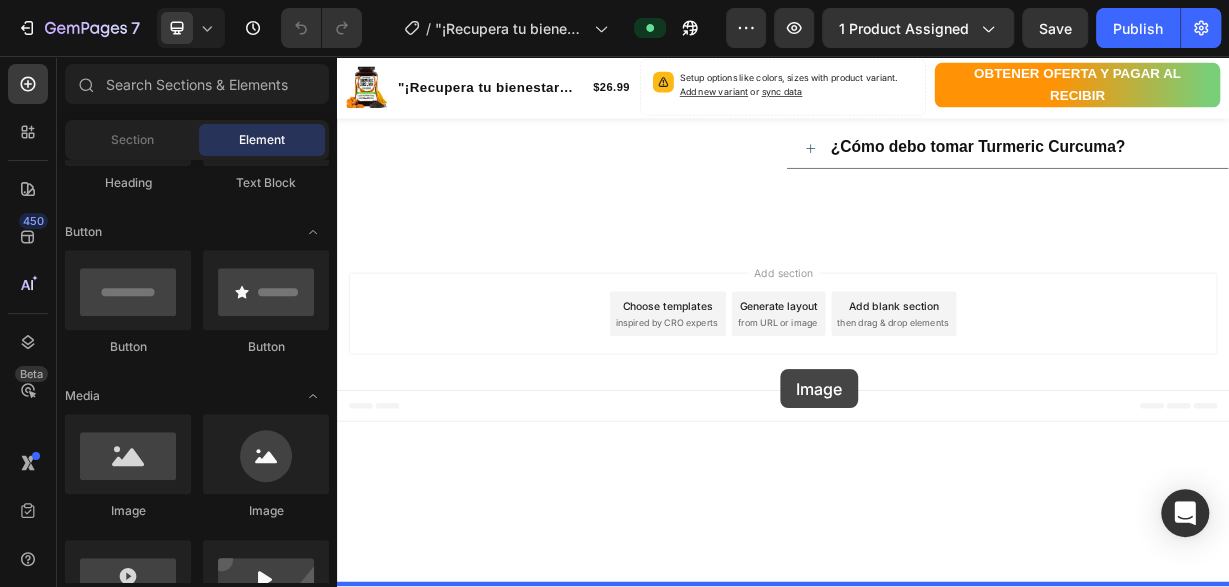 drag, startPoint x: 460, startPoint y: 514, endPoint x: 780, endPoint y: 369, distance: 351.31894 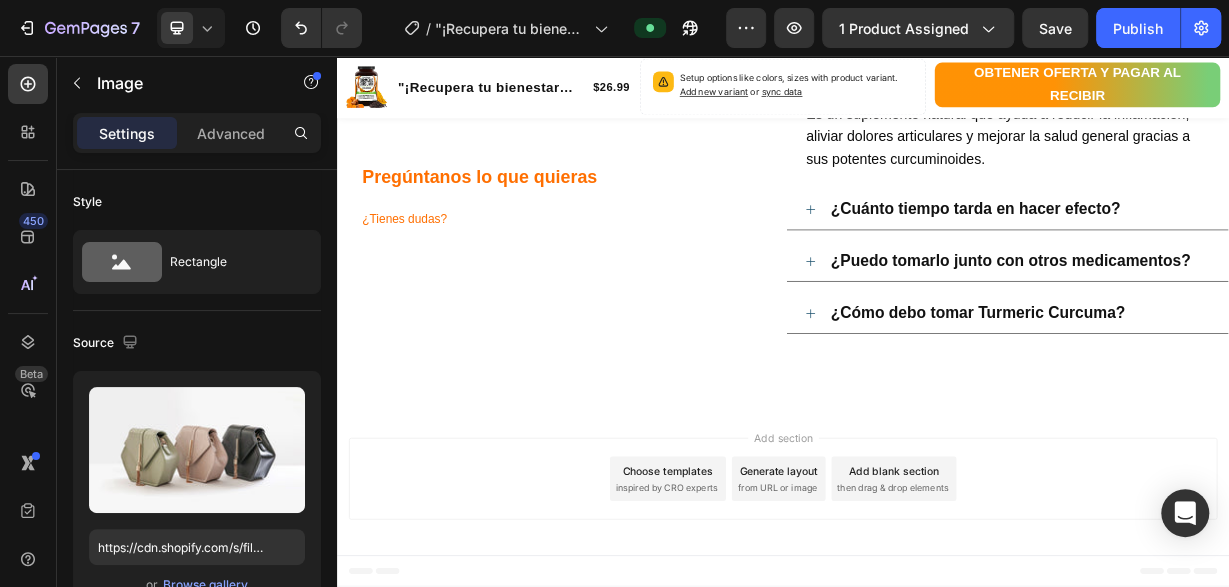 scroll, scrollTop: 3847, scrollLeft: 0, axis: vertical 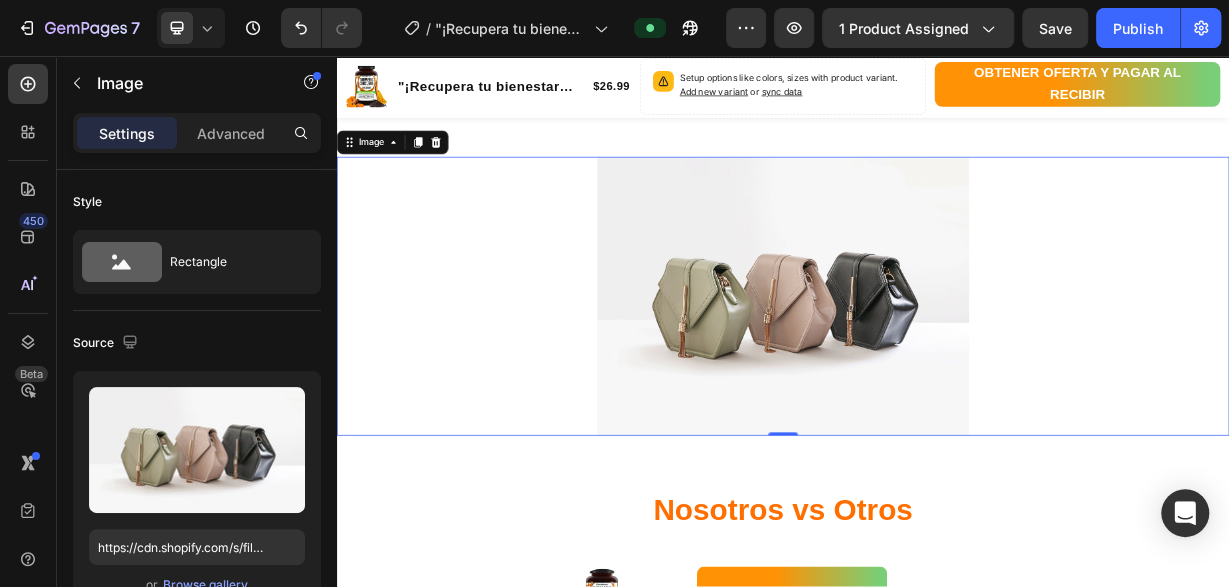 click at bounding box center (937, 379) 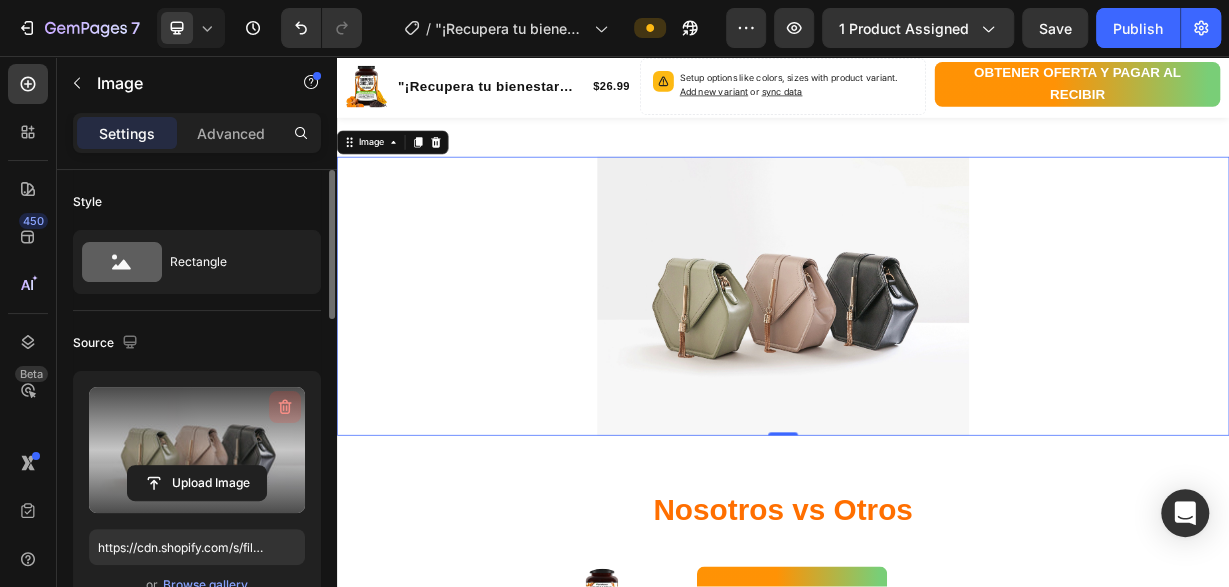 click 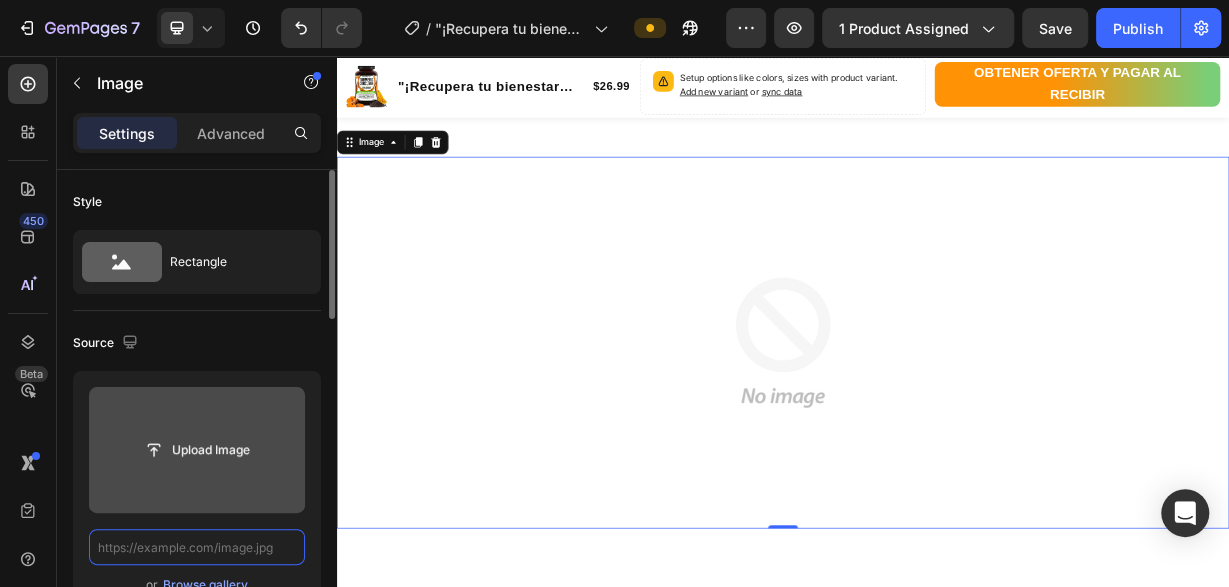click at bounding box center (197, 547) 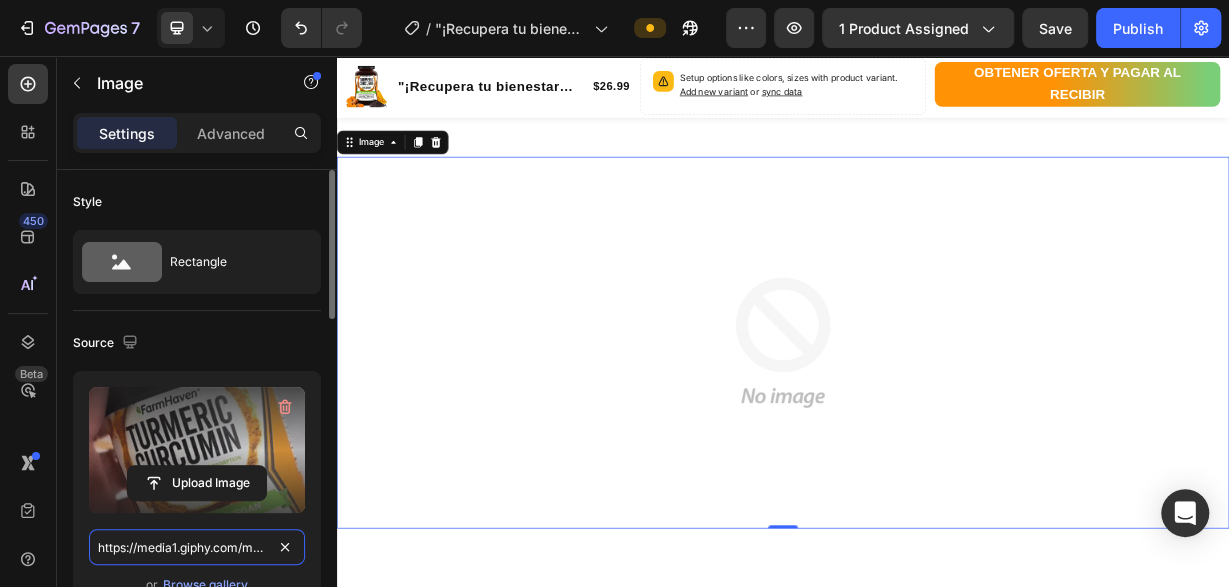scroll, scrollTop: 0, scrollLeft: 1026, axis: horizontal 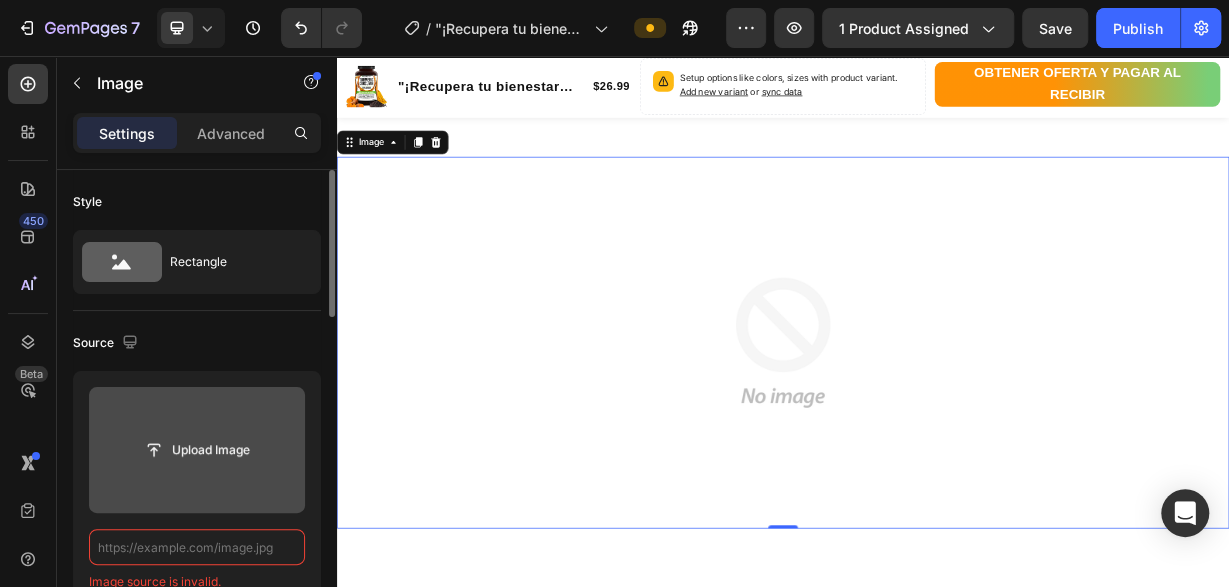 click at bounding box center [197, 547] 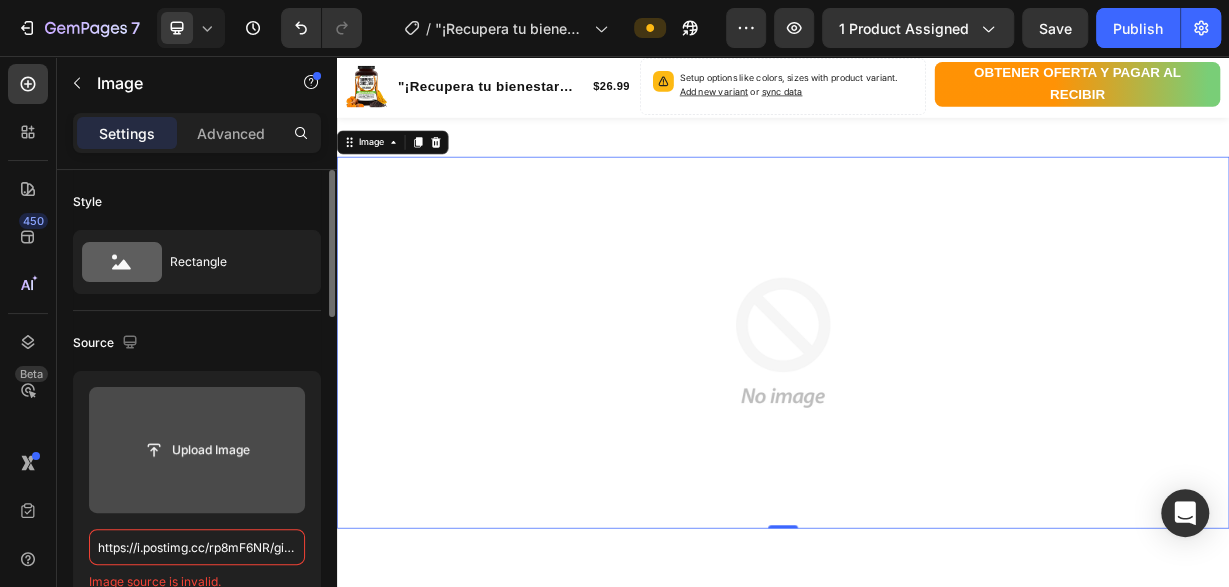 scroll, scrollTop: 0, scrollLeft: 55, axis: horizontal 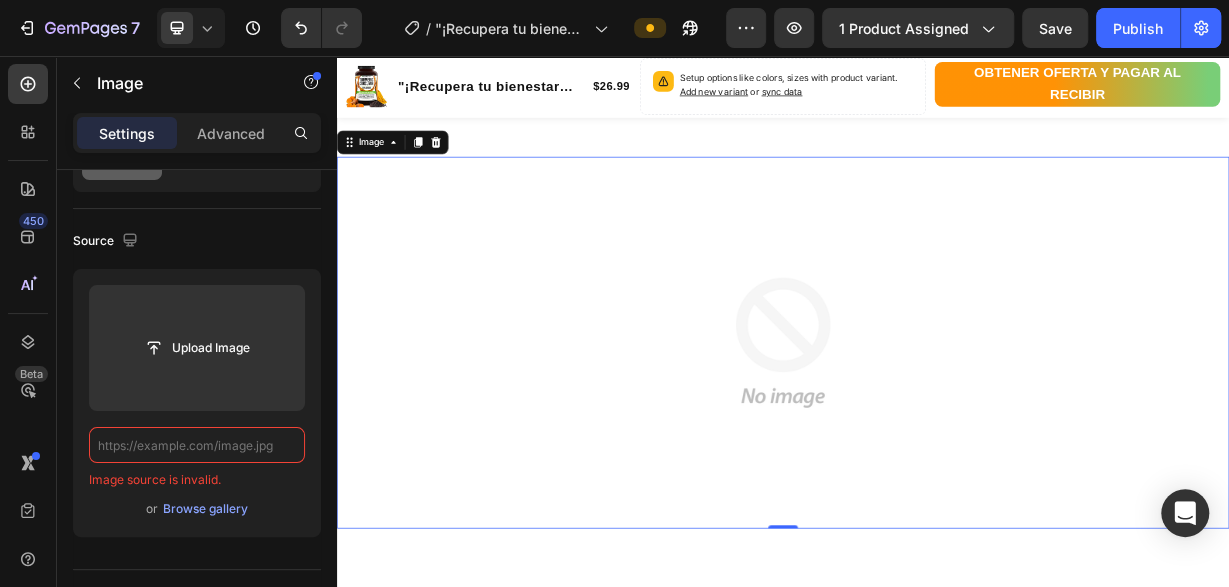 click at bounding box center [937, 442] 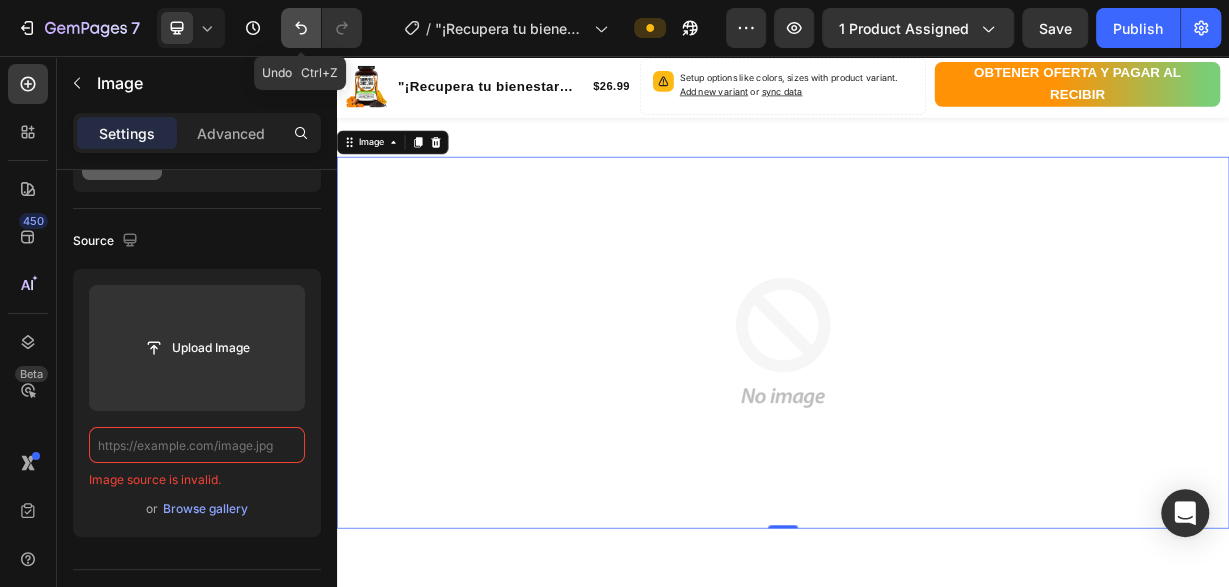 click 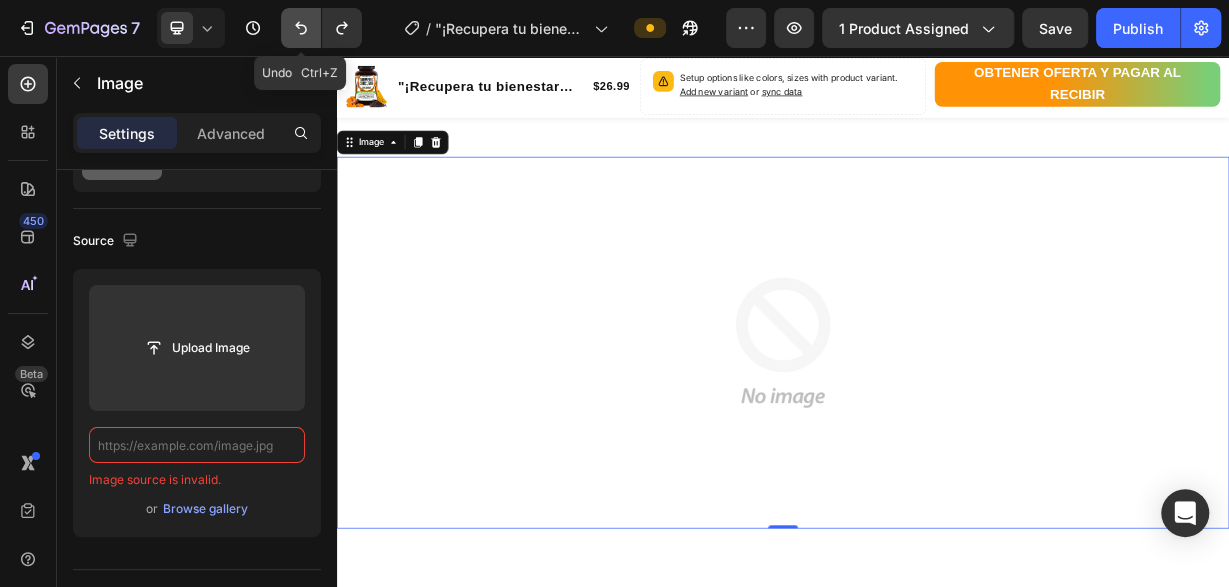 click 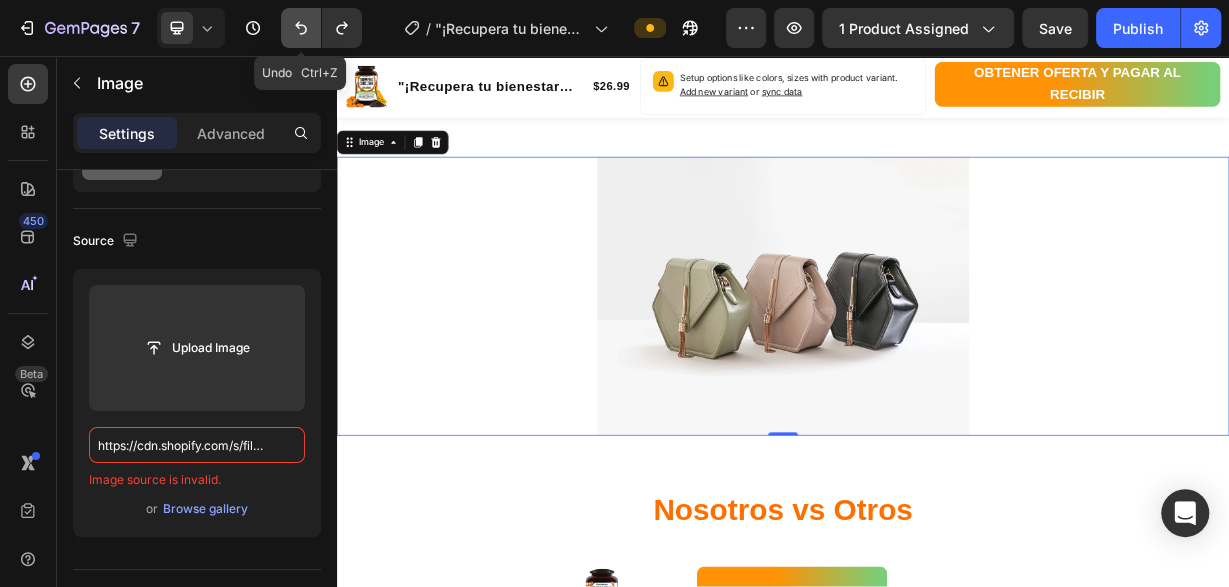 click 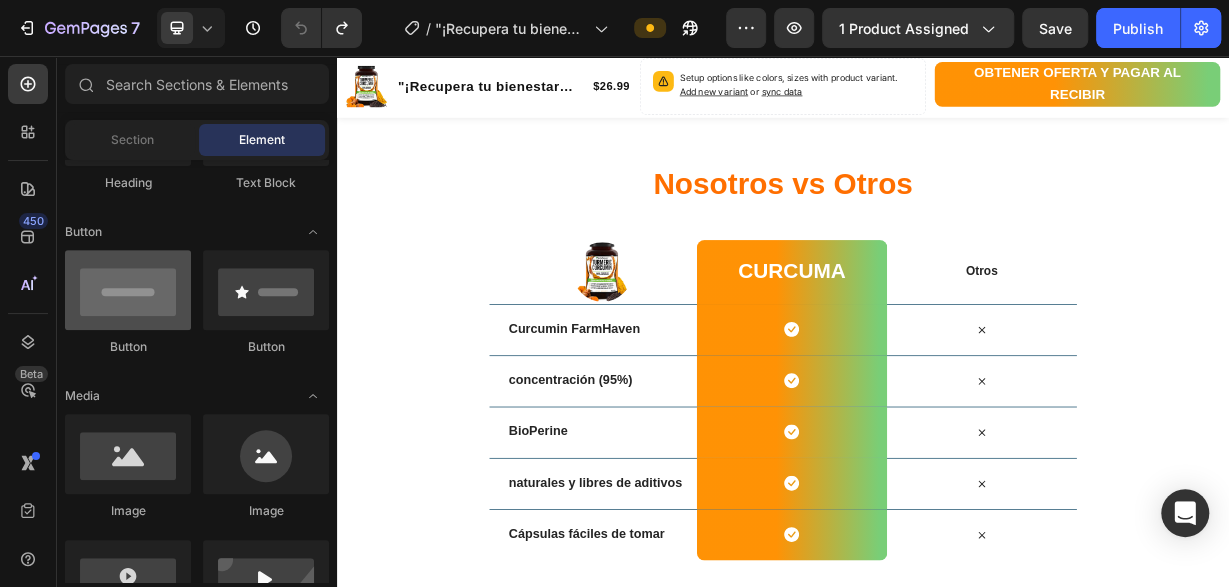 scroll, scrollTop: 102, scrollLeft: 0, axis: vertical 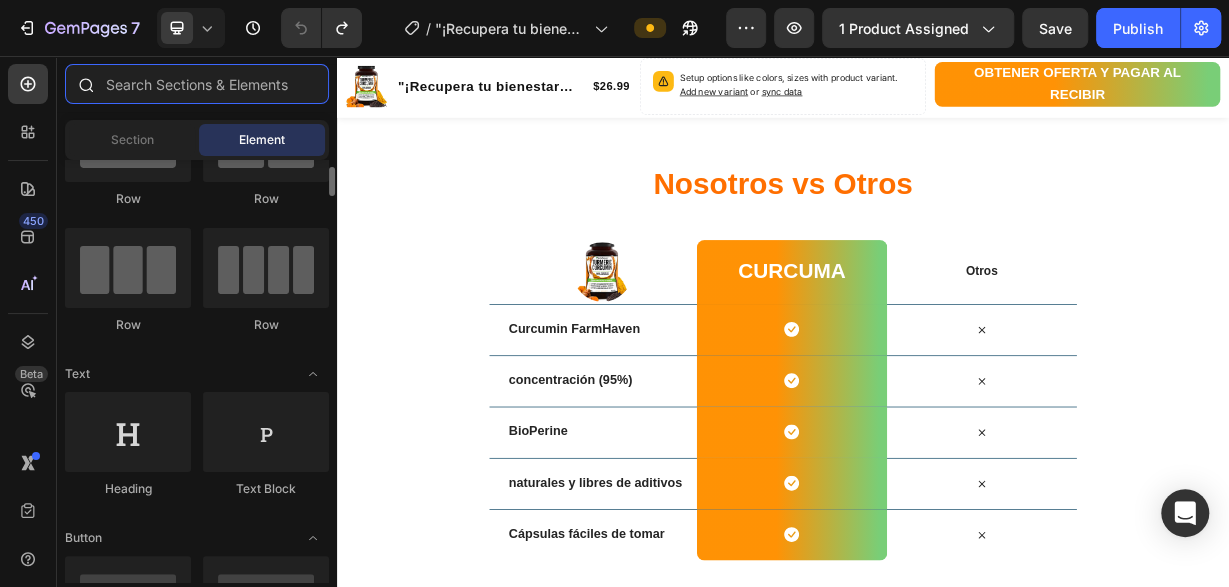 click at bounding box center (197, 84) 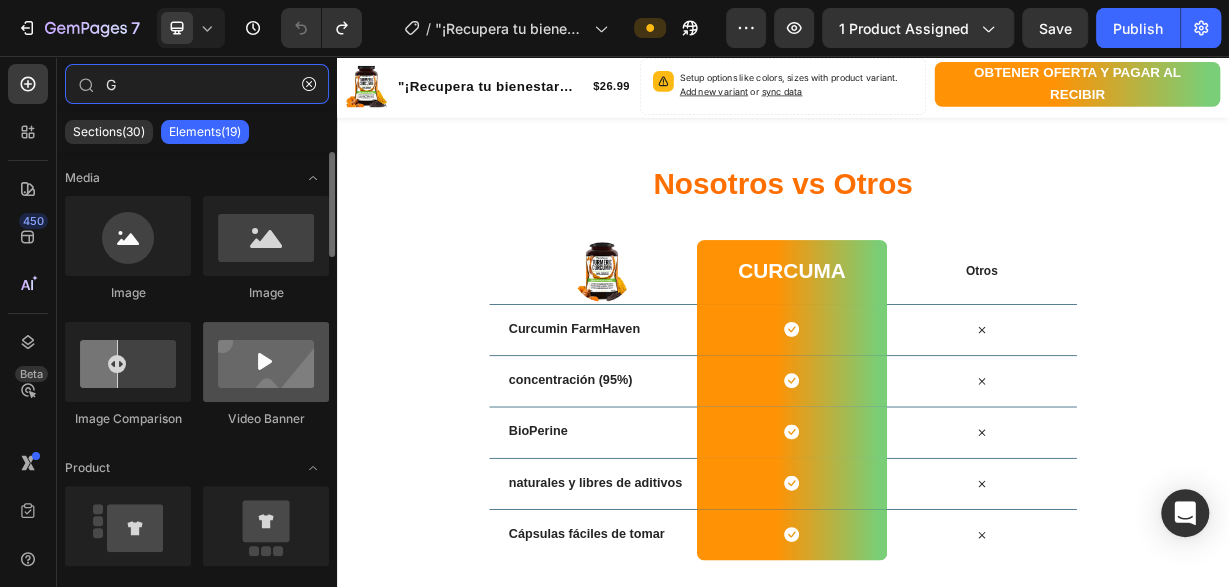 type on "G" 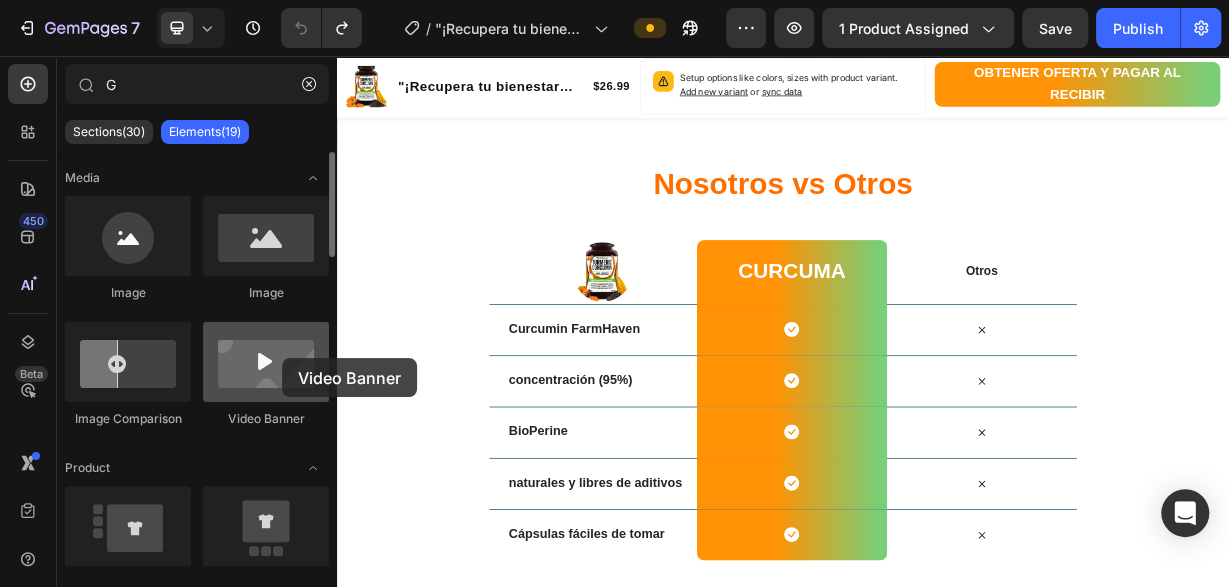 drag, startPoint x: 250, startPoint y: 377, endPoint x: 283, endPoint y: 353, distance: 40.804413 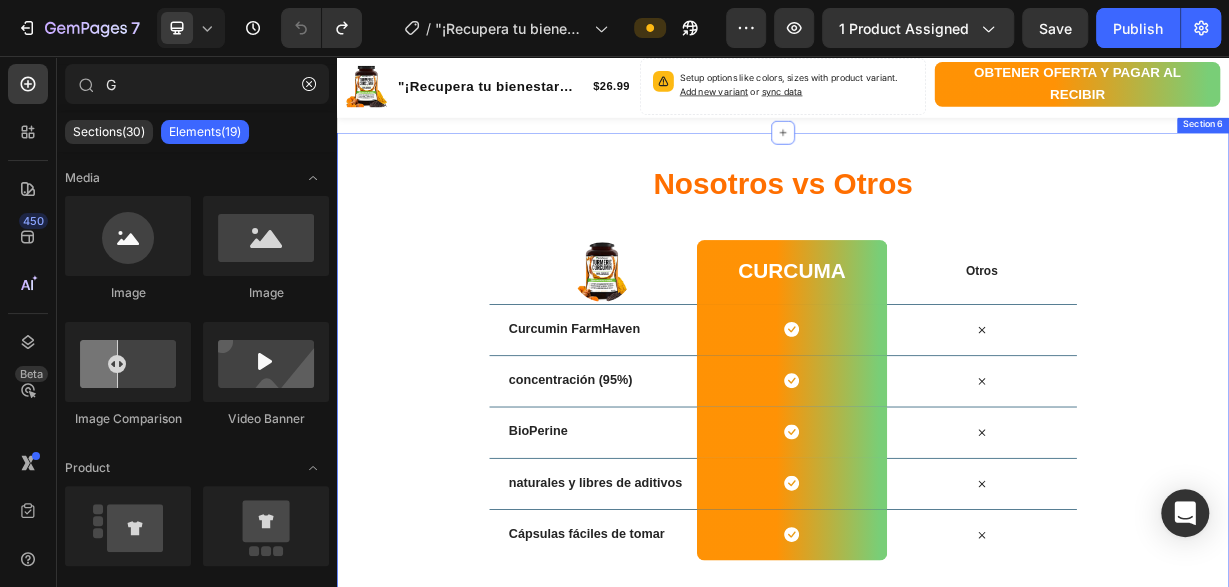 scroll, scrollTop: 3744, scrollLeft: 0, axis: vertical 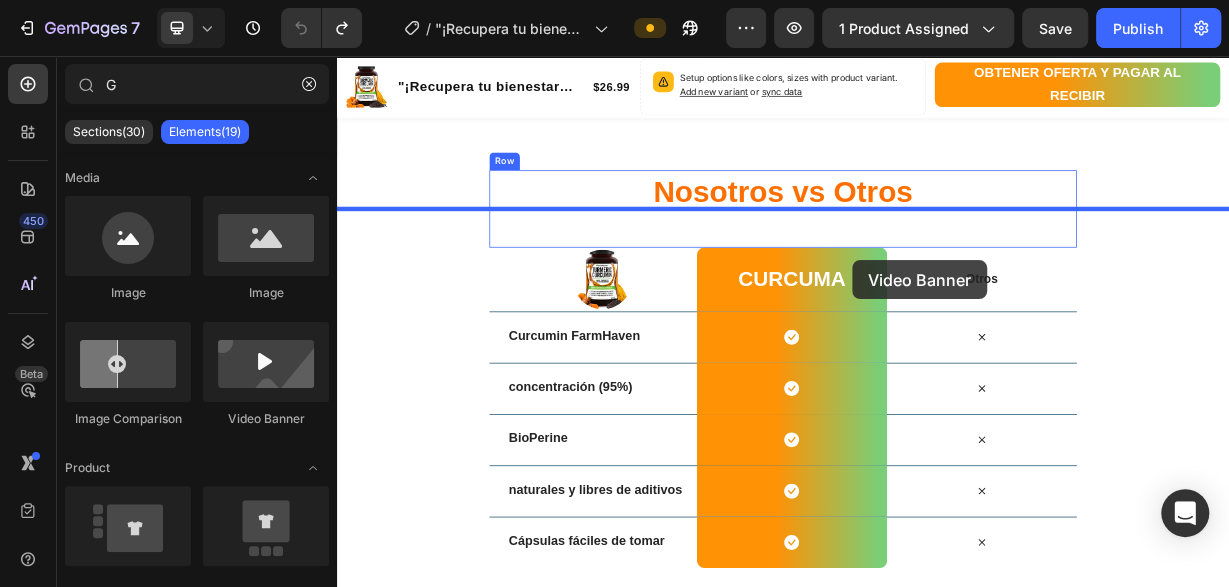 drag, startPoint x: 606, startPoint y: 431, endPoint x: 852, endPoint y: 260, distance: 299.59473 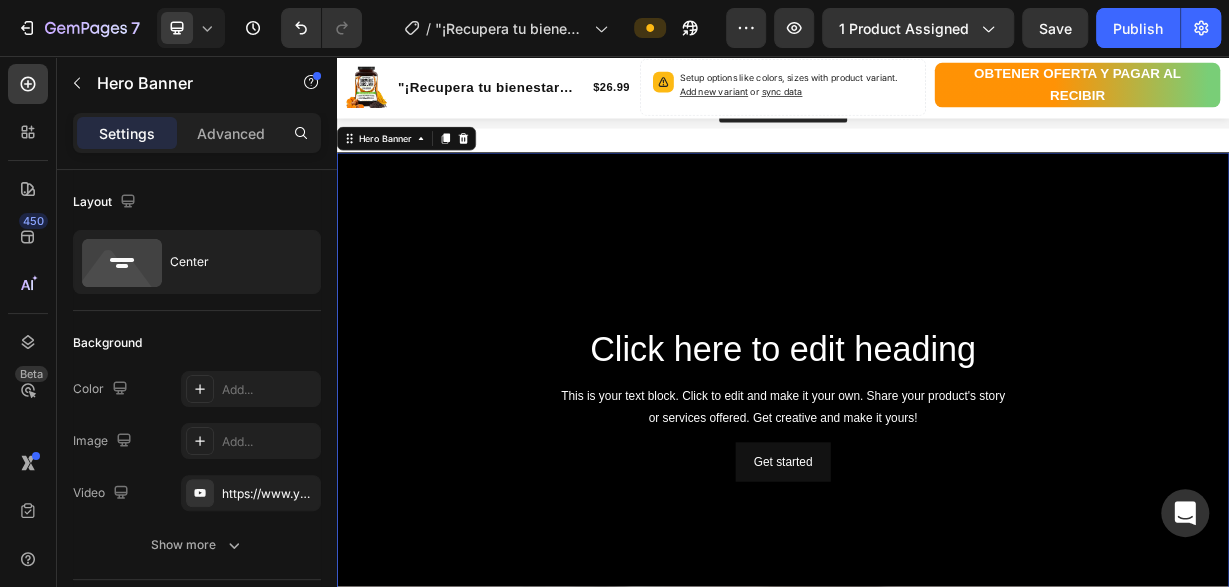 scroll, scrollTop: 3848, scrollLeft: 0, axis: vertical 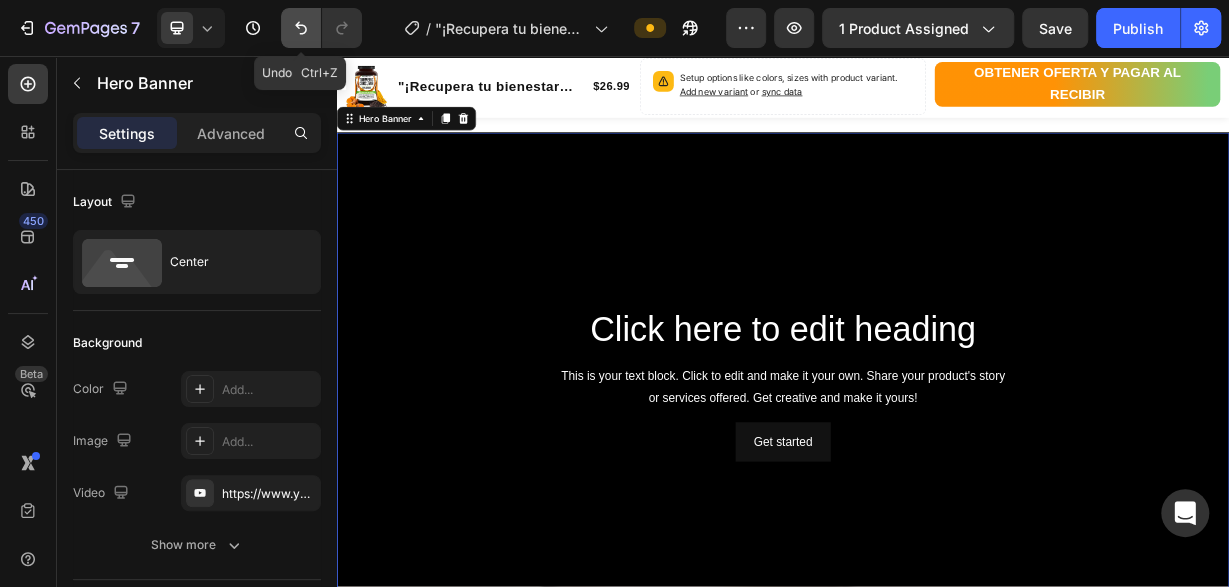 click 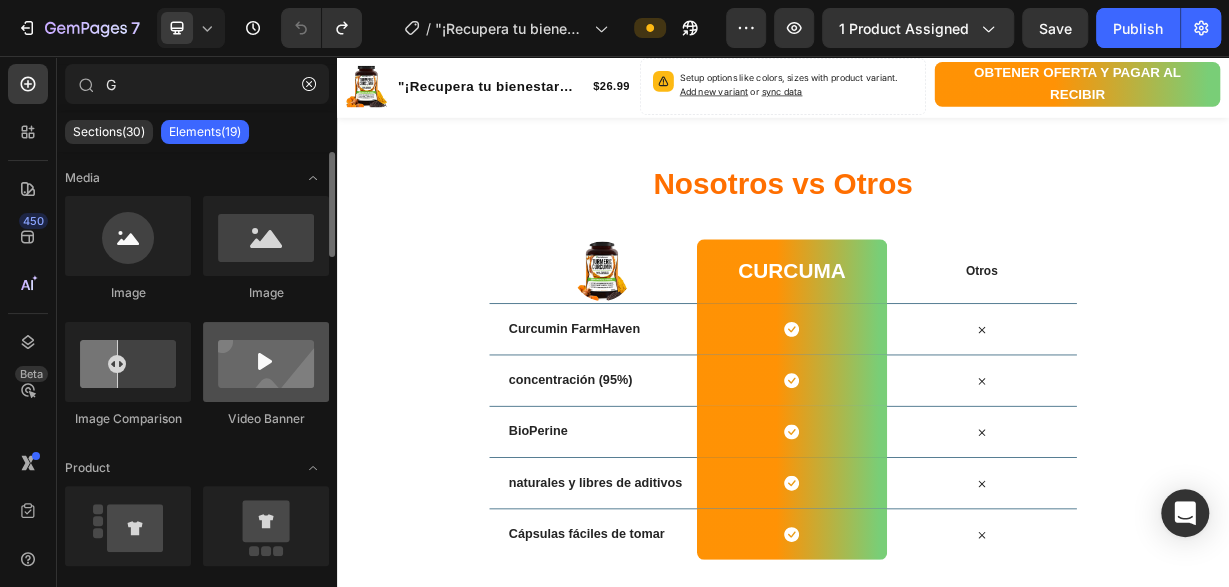 scroll, scrollTop: 3847, scrollLeft: 0, axis: vertical 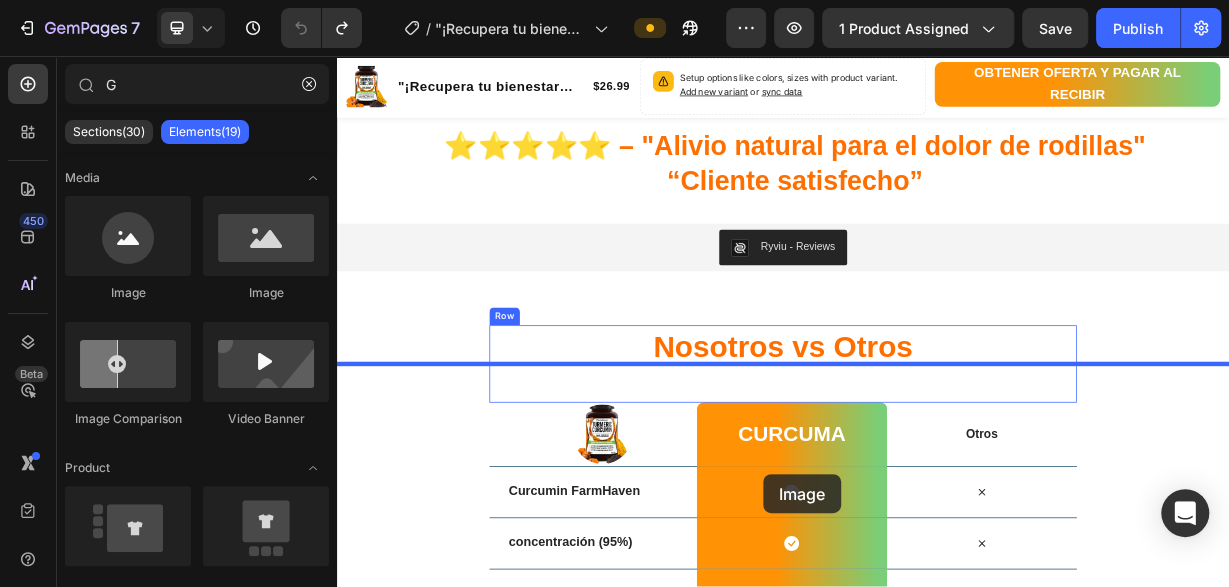 drag, startPoint x: 599, startPoint y: 312, endPoint x: 763, endPoint y: 474, distance: 230.52115 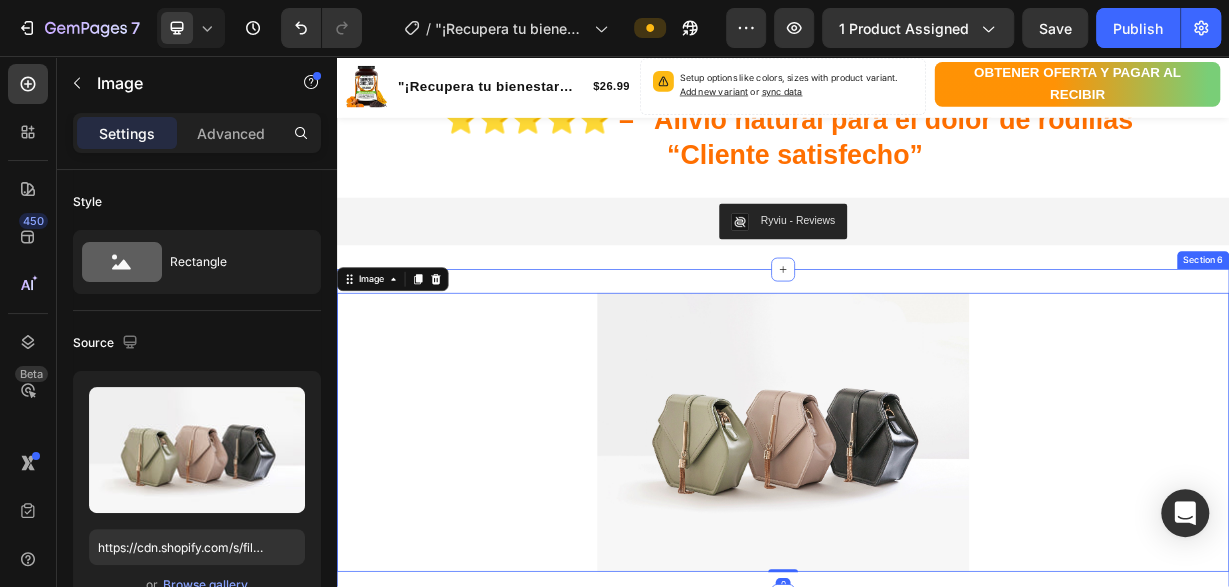 scroll, scrollTop: 3640, scrollLeft: 0, axis: vertical 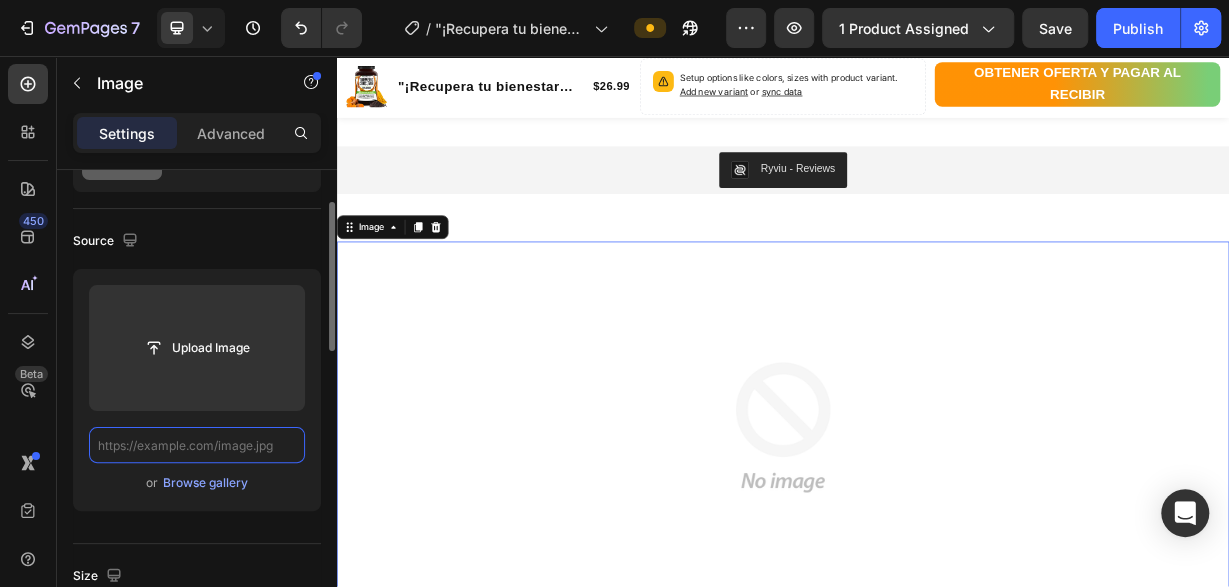 click at bounding box center (197, 445) 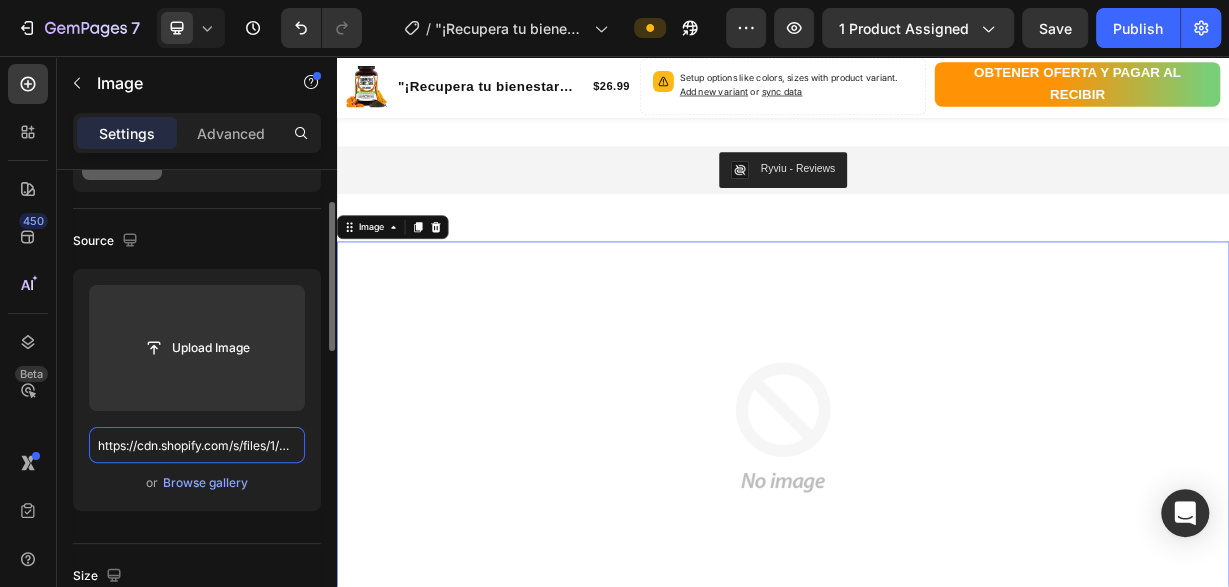 scroll, scrollTop: 0, scrollLeft: 275, axis: horizontal 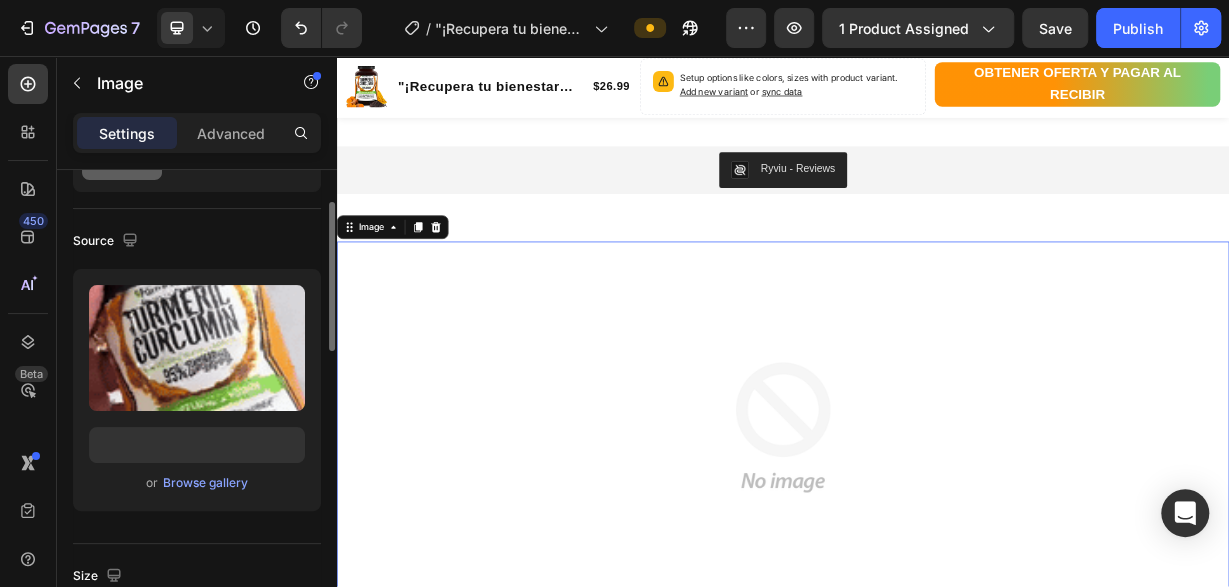 click on "Upload Image https://cdn.shopify.com/s/files/1/0701/9446/2901/files/gif_1.gif?v=1754160399 or  Browse gallery" at bounding box center [197, 390] 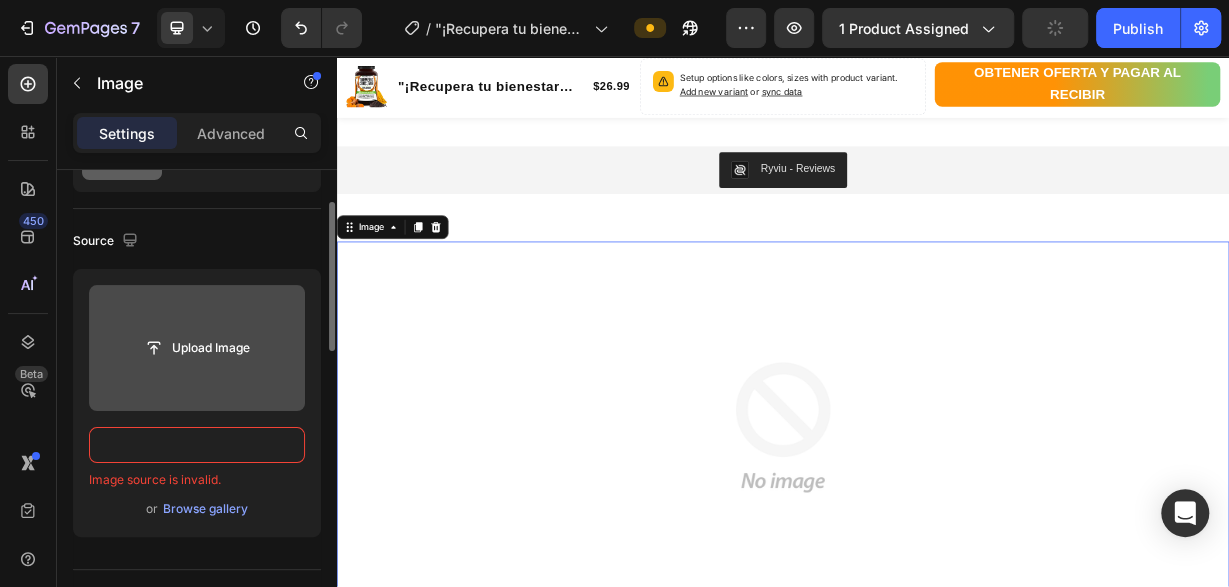 click at bounding box center [197, 348] 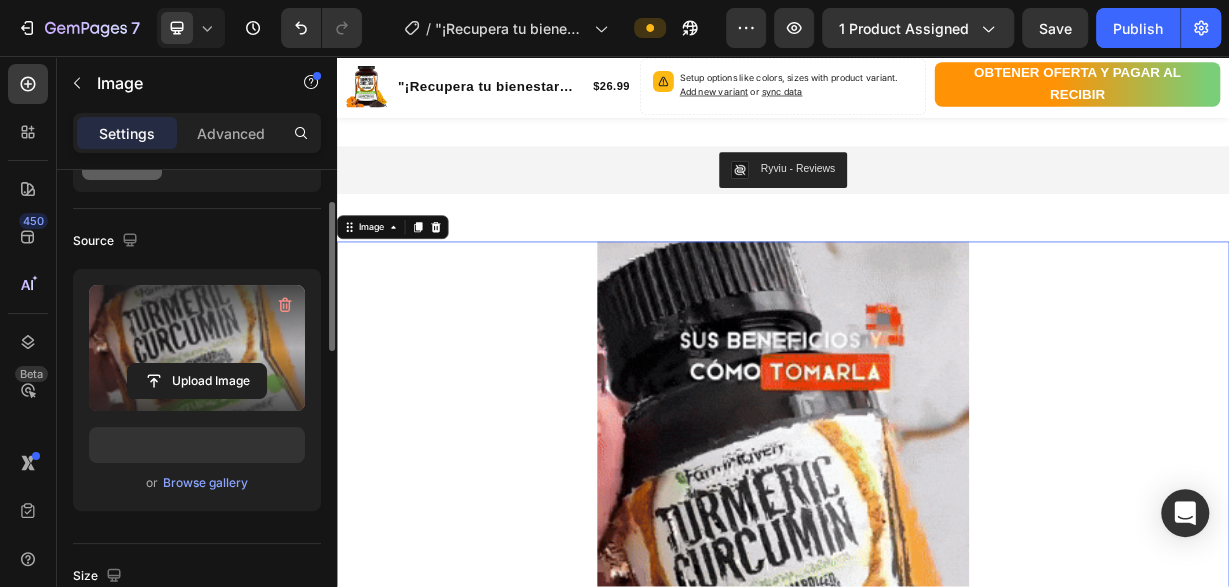 type on "https://cdn.shopify.com/s/files/1/0701/9446/2901/files/gempages_563149631165301771-54c3a555-06bb-4110-be05-68f78bd313fc.gif" 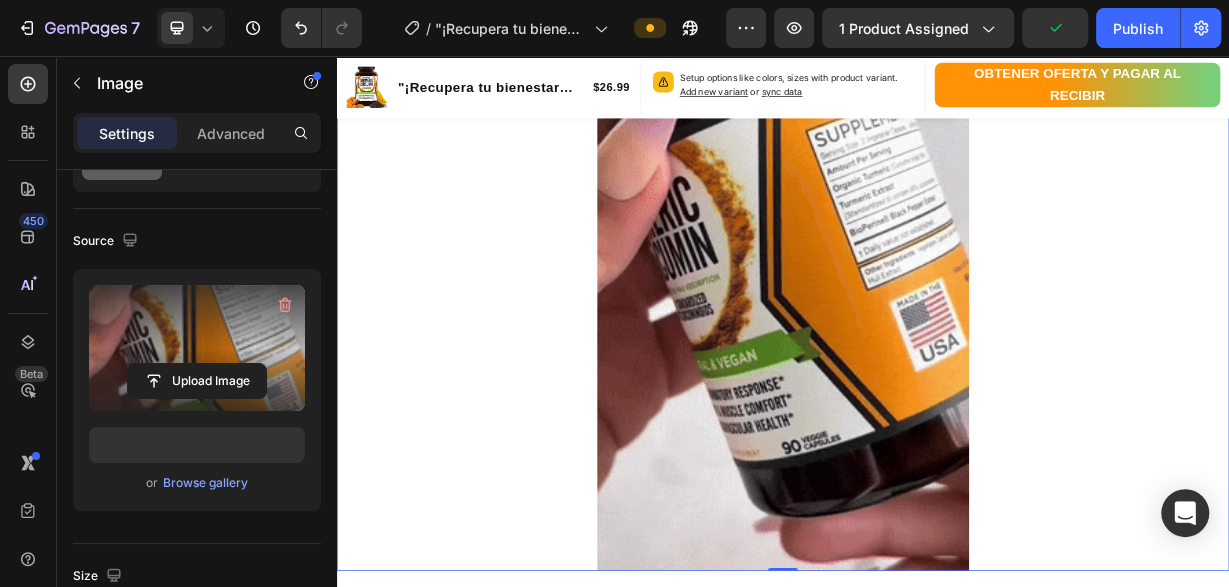 scroll, scrollTop: 4264, scrollLeft: 0, axis: vertical 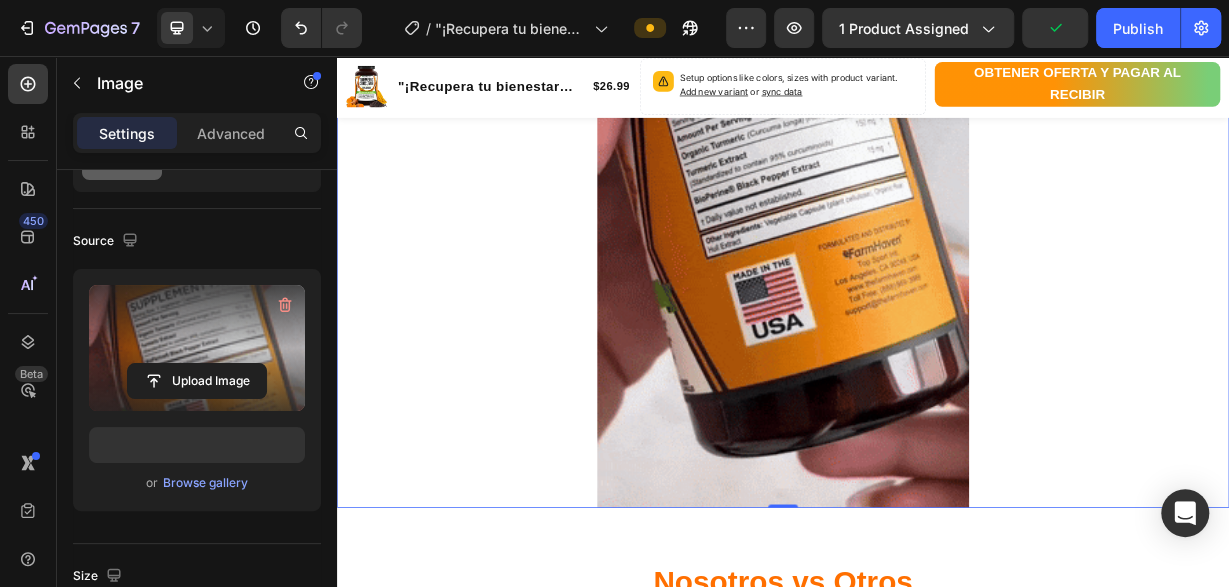 click at bounding box center [937, 219] 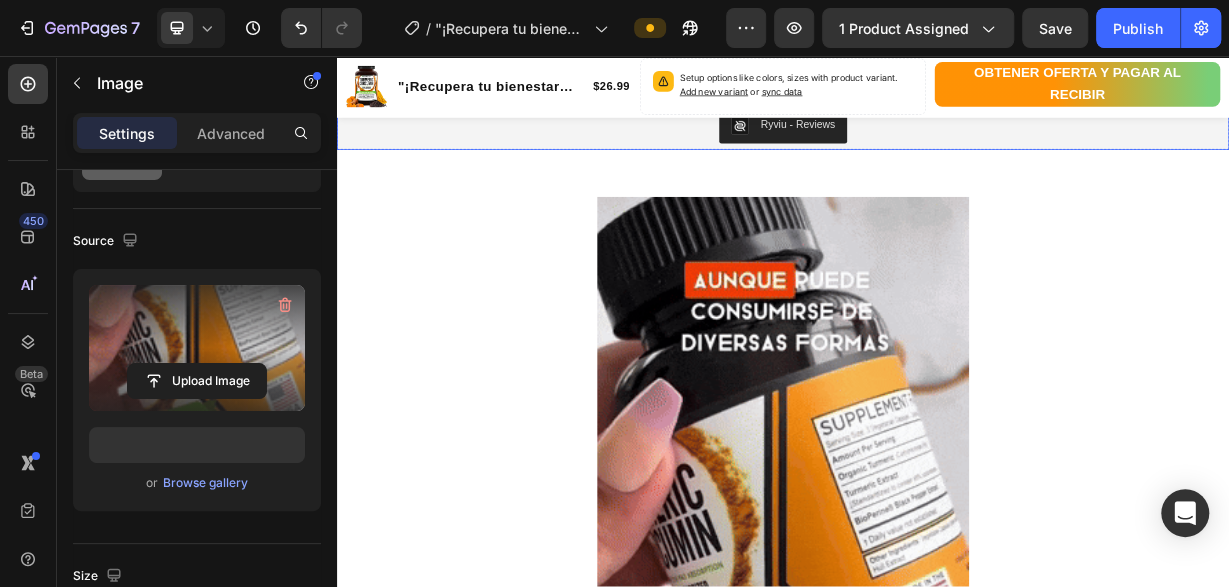 scroll, scrollTop: 3744, scrollLeft: 0, axis: vertical 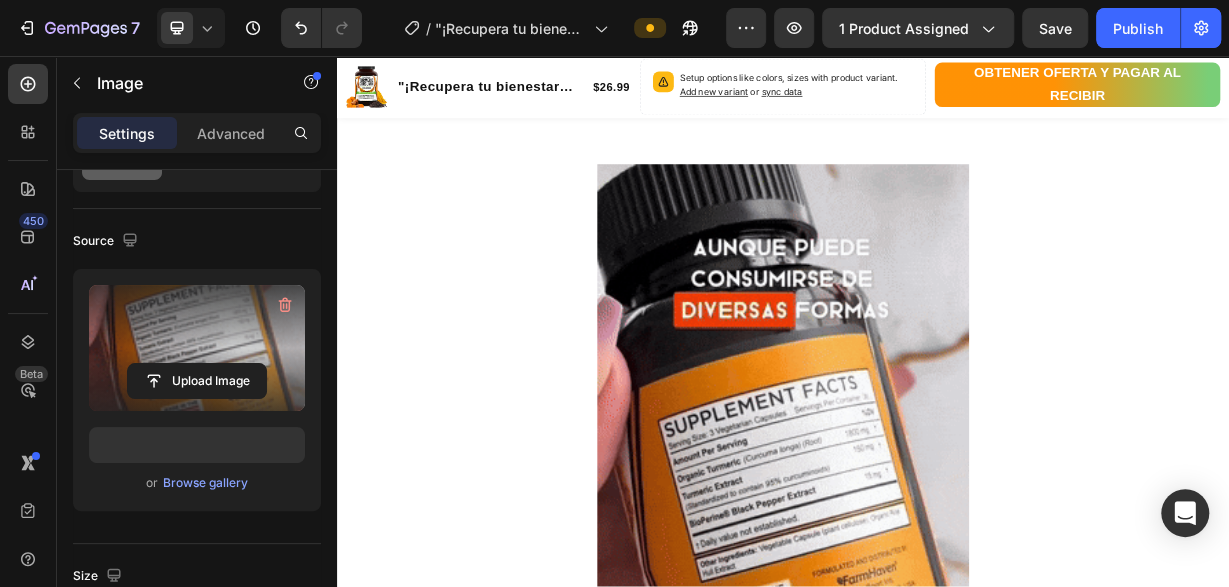 click at bounding box center [937, 646] 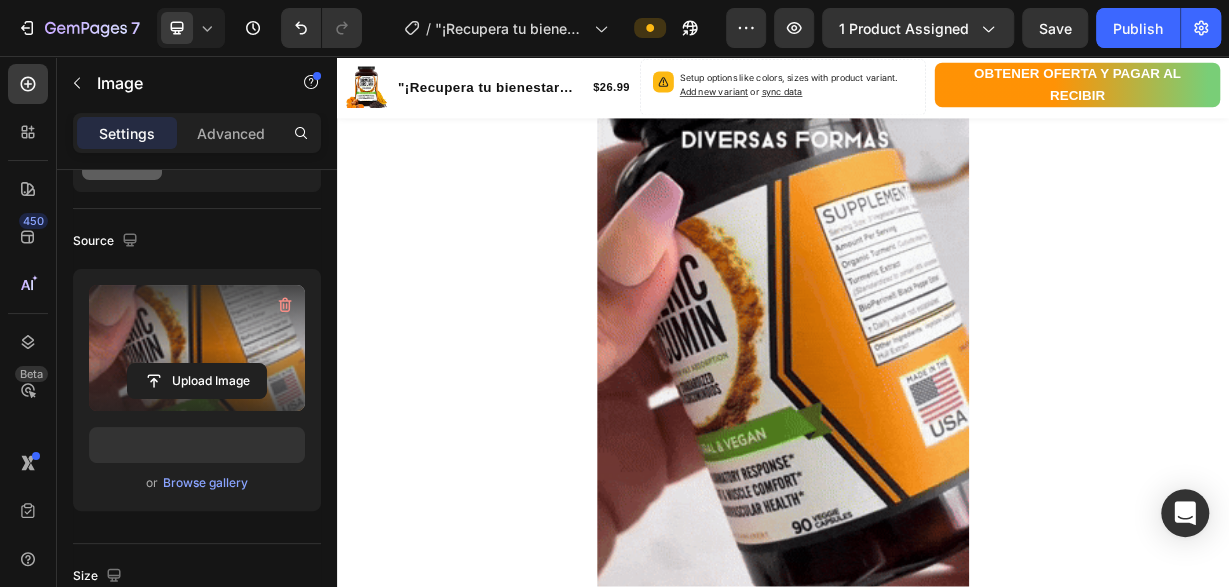 scroll, scrollTop: 4264, scrollLeft: 0, axis: vertical 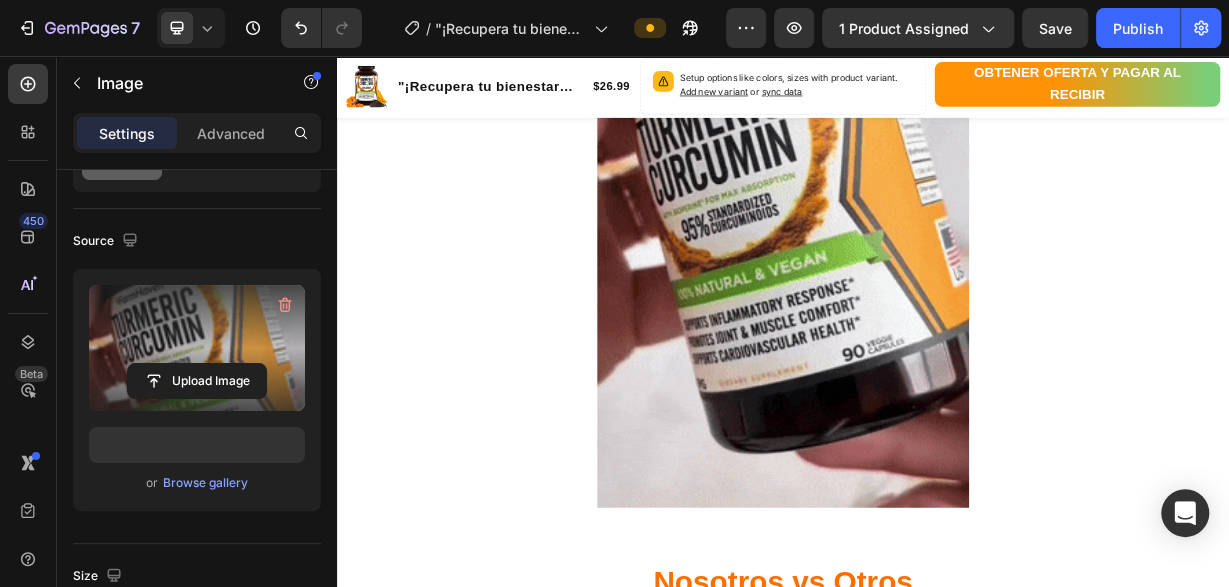 click at bounding box center (937, 219) 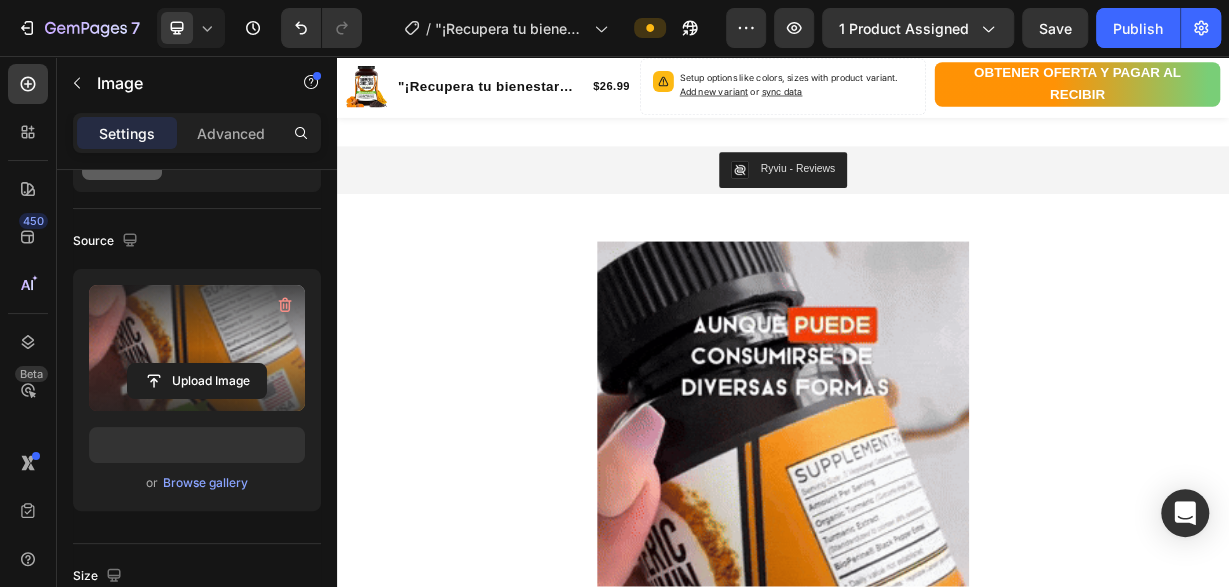 scroll, scrollTop: 3328, scrollLeft: 0, axis: vertical 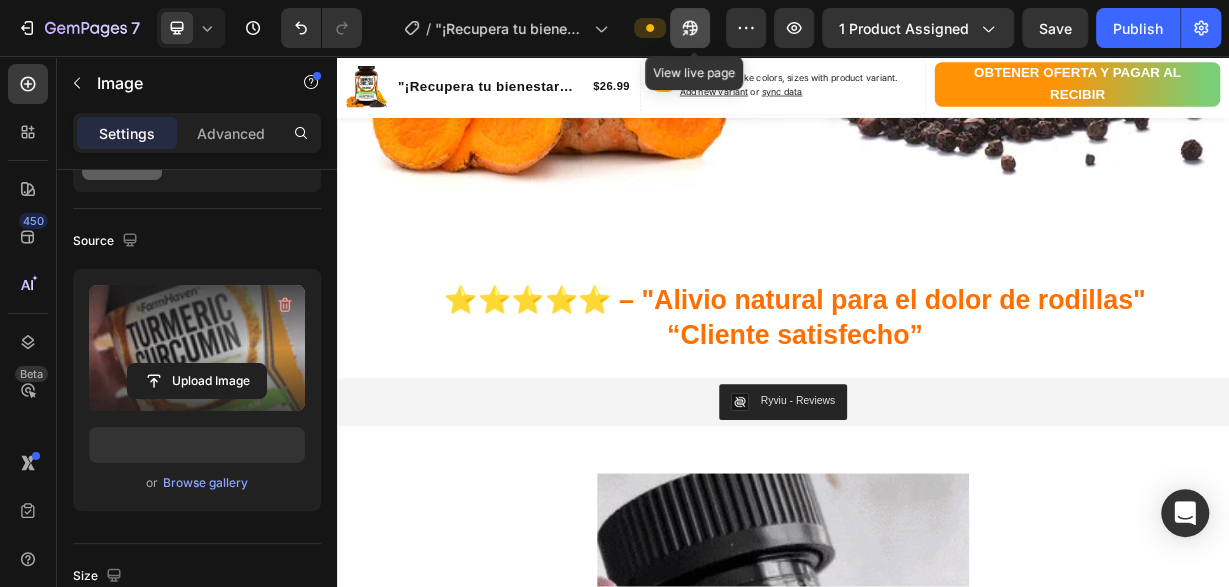 click 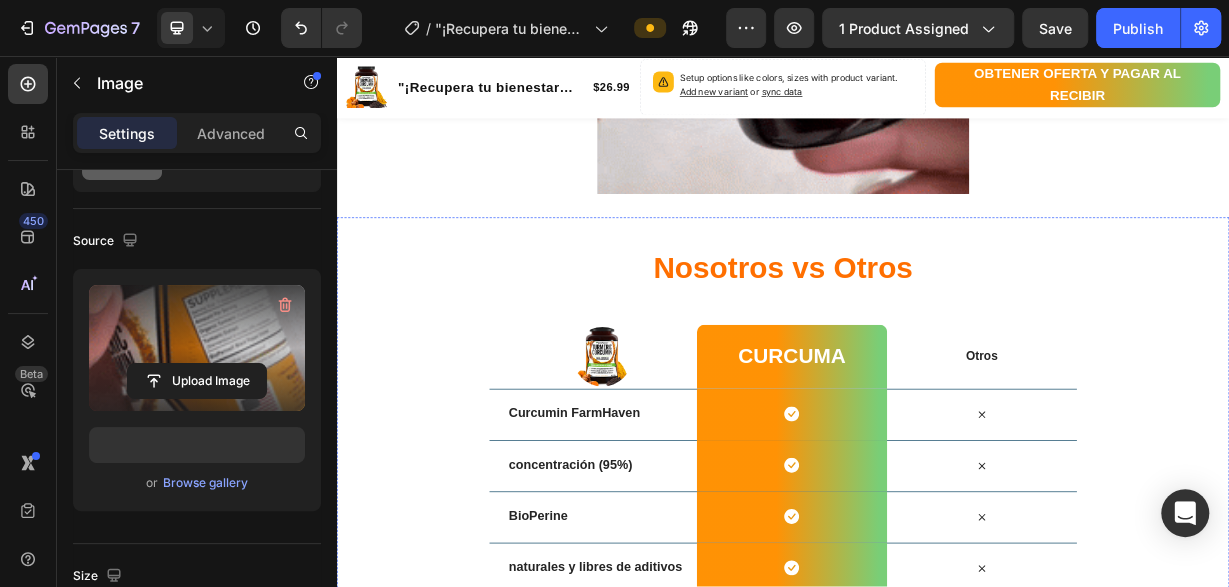 scroll, scrollTop: 4671, scrollLeft: 0, axis: vertical 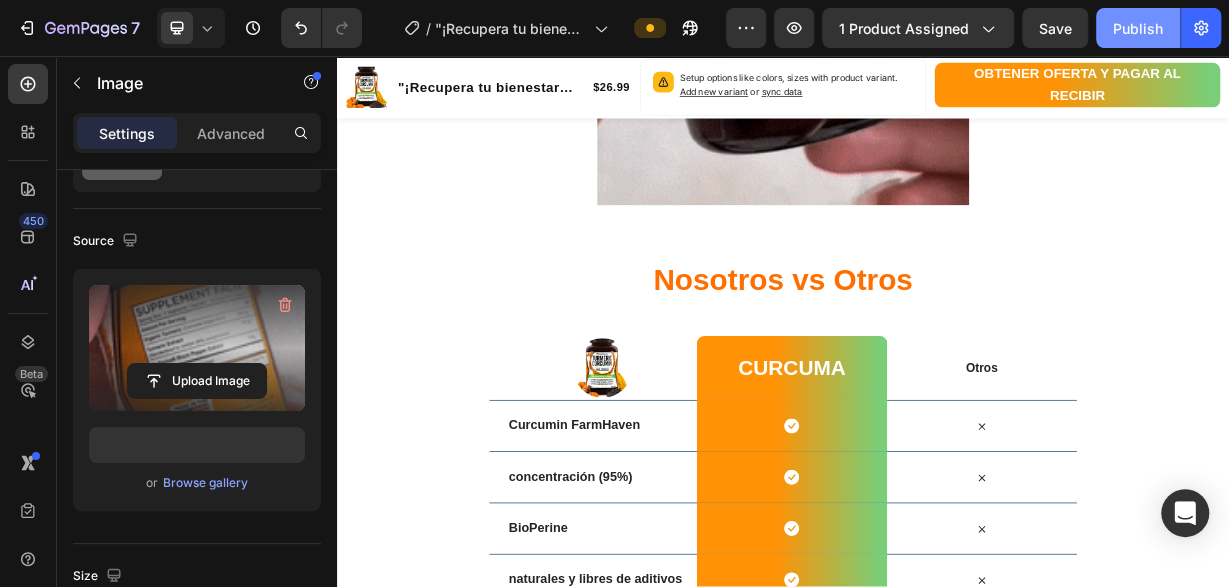 click on "Publish" at bounding box center [1138, 28] 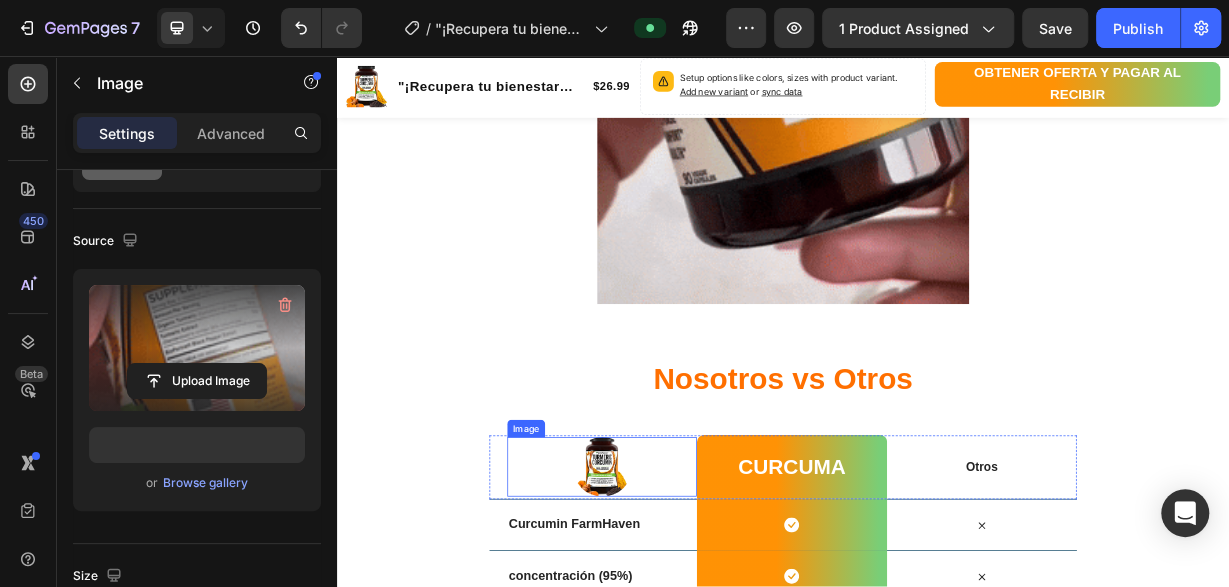 scroll, scrollTop: 4463, scrollLeft: 0, axis: vertical 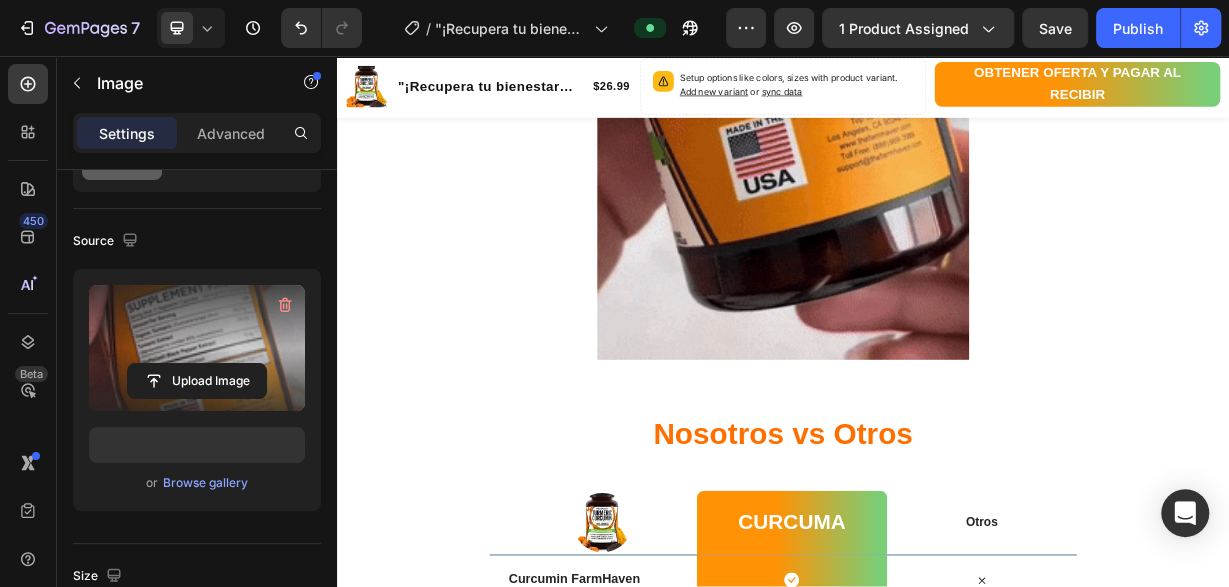 click at bounding box center [937, 20] 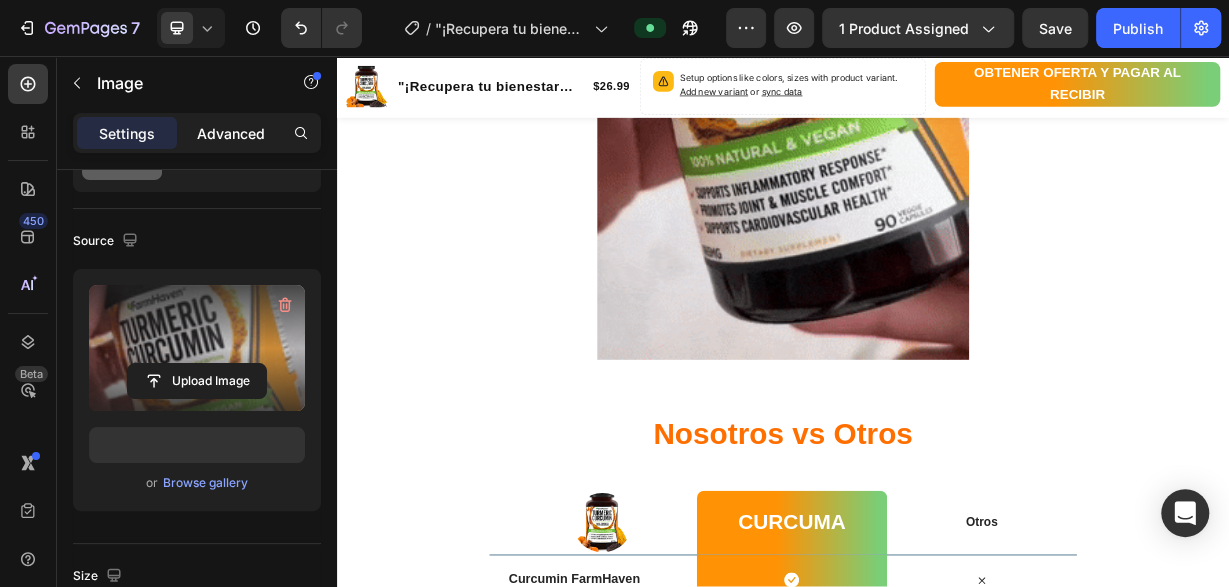 click on "Advanced" at bounding box center [231, 133] 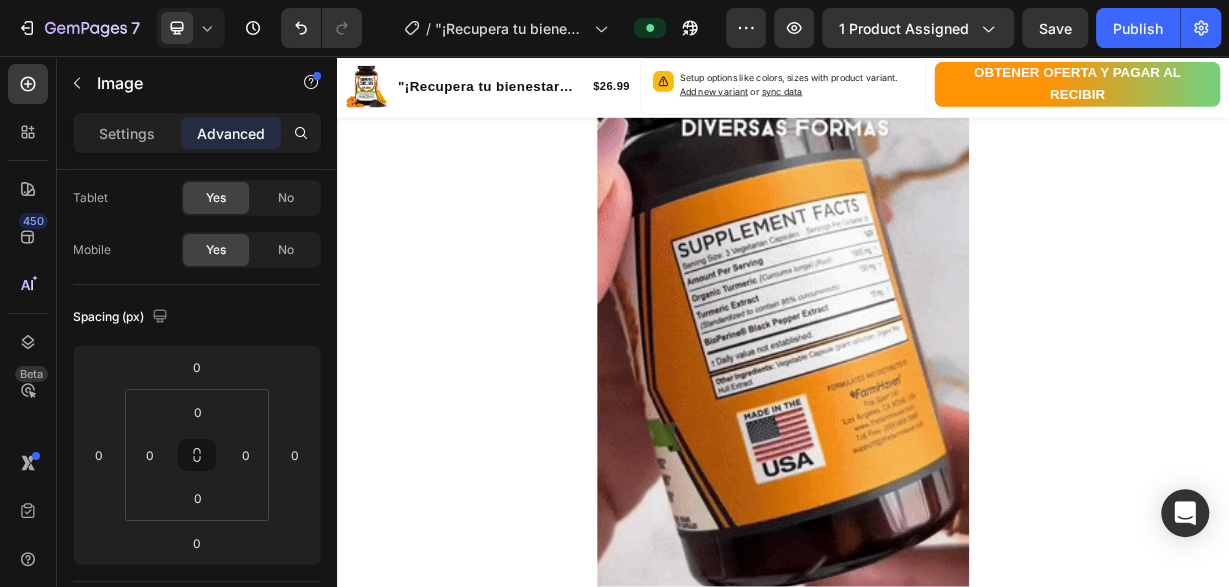 scroll, scrollTop: 4047, scrollLeft: 0, axis: vertical 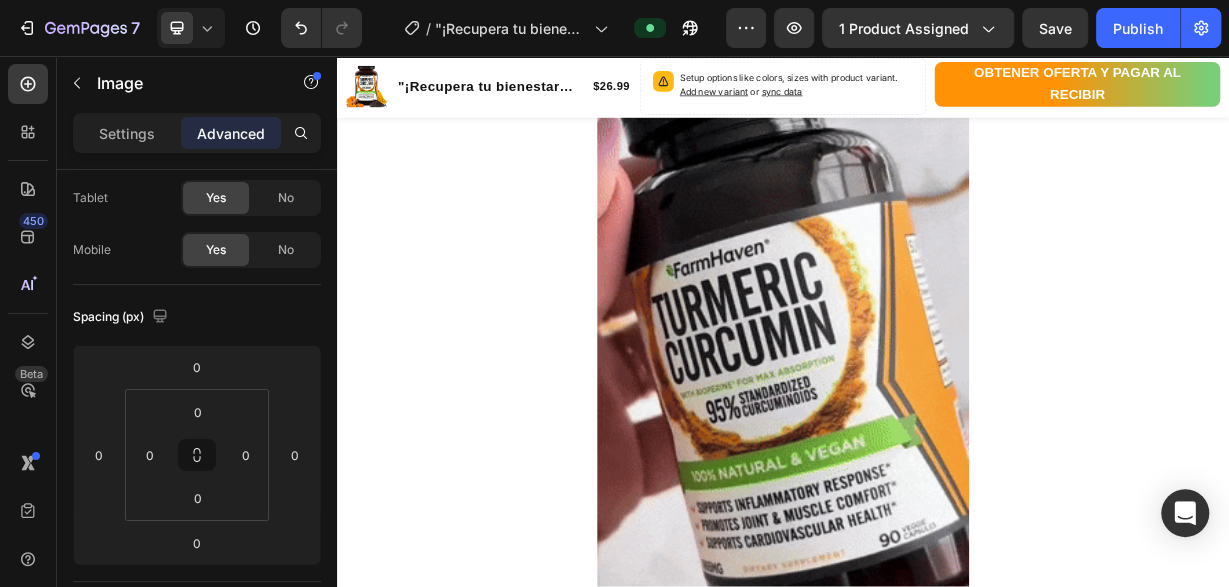 click at bounding box center (937, 436) 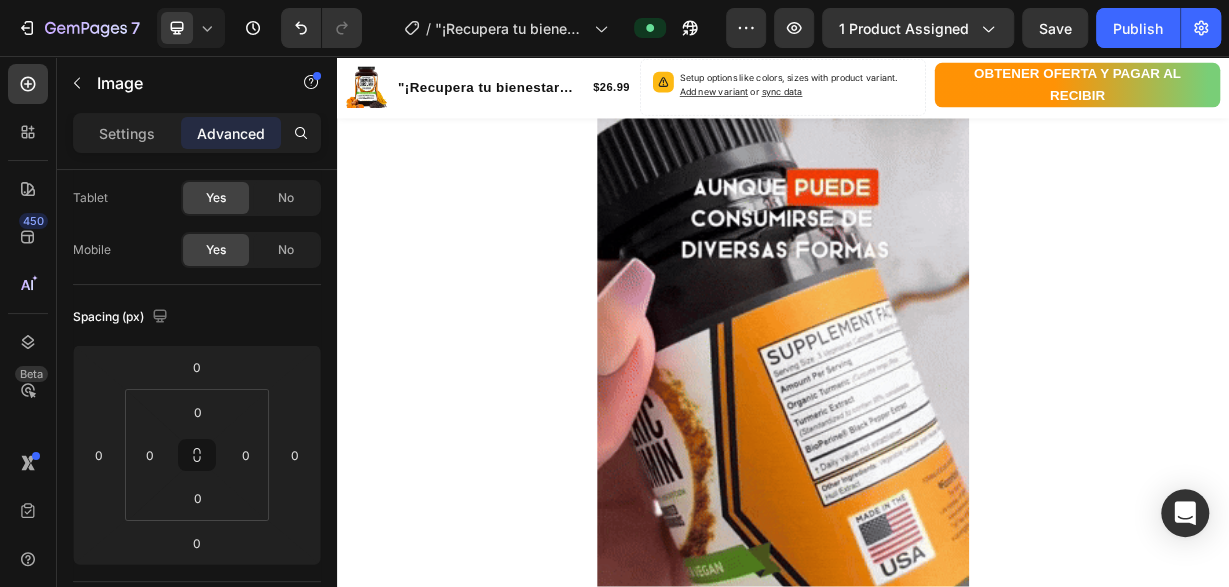 scroll, scrollTop: 3735, scrollLeft: 0, axis: vertical 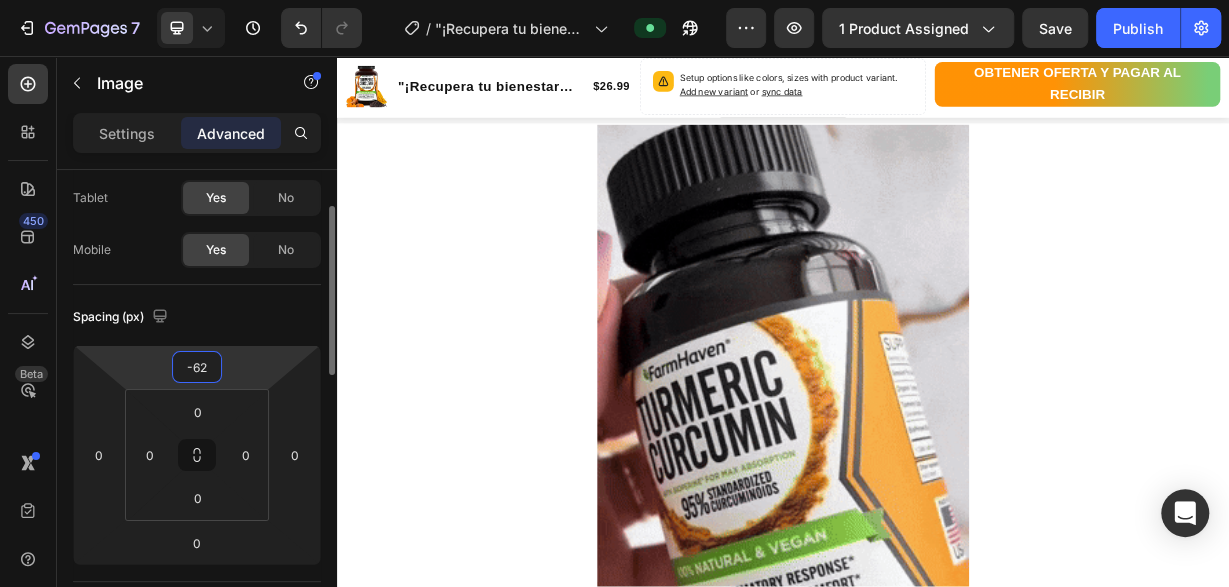drag, startPoint x: 241, startPoint y: 359, endPoint x: 238, endPoint y: 387, distance: 28.160255 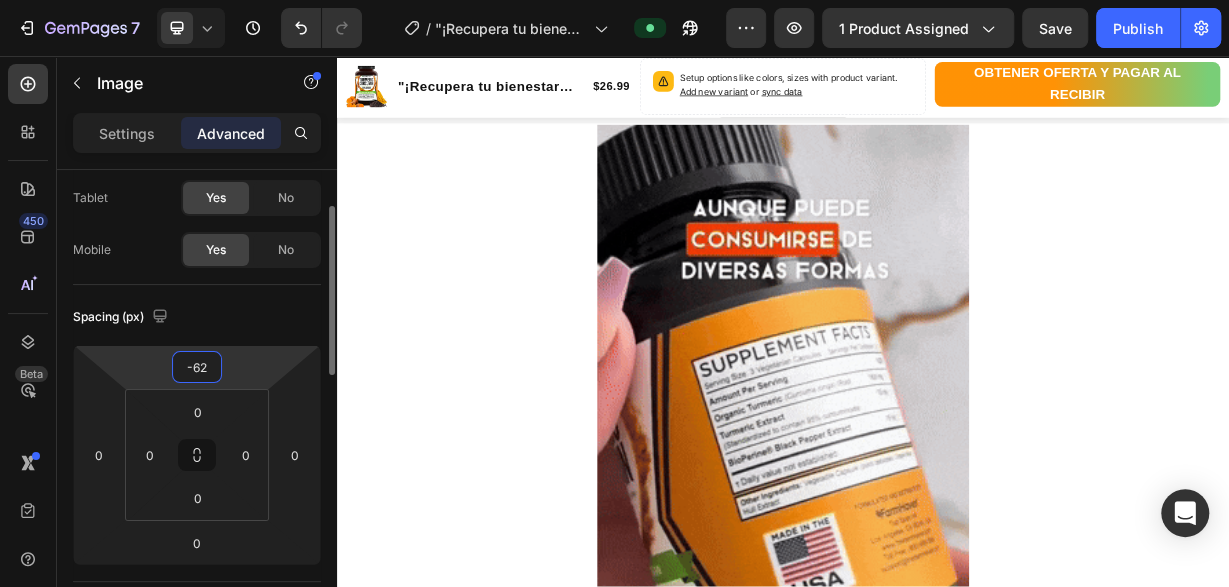 click on "7  Version history  /  "¡Recupera tu bienestar ahora! Dile adiós al dolor articular con Cúrcuma 100% natural" Preview 1 product assigned  Save   Publish  450 Beta G Sections(30) Elements(19) Media
Image
Image
Image Comparison
Video Banner Product
Product Images
Product Images" at bounding box center (614, 0) 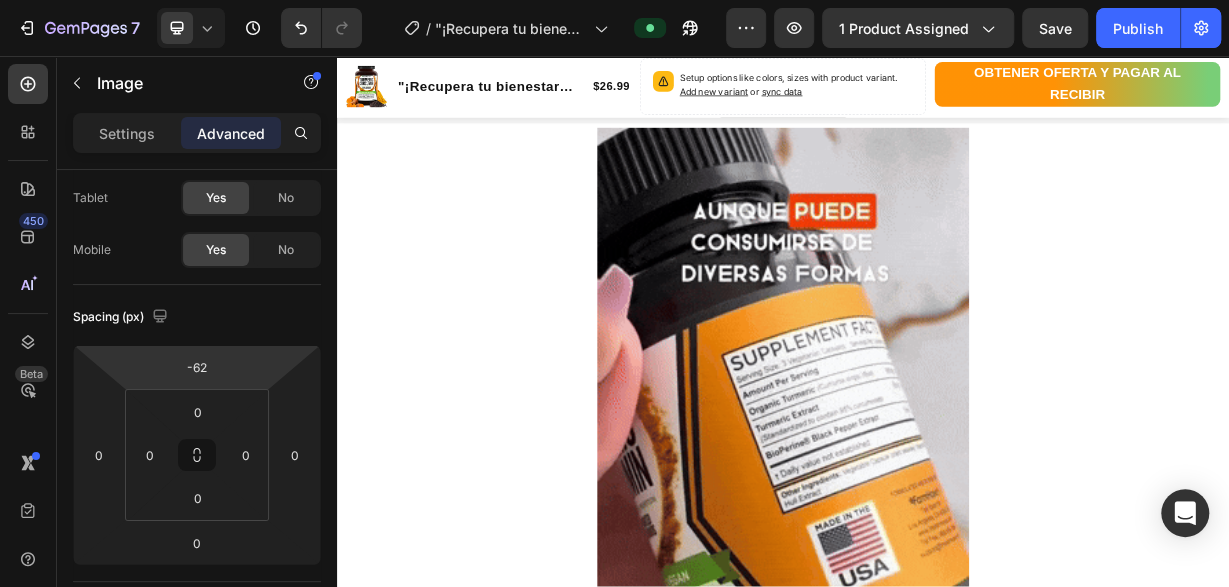 type on "-66" 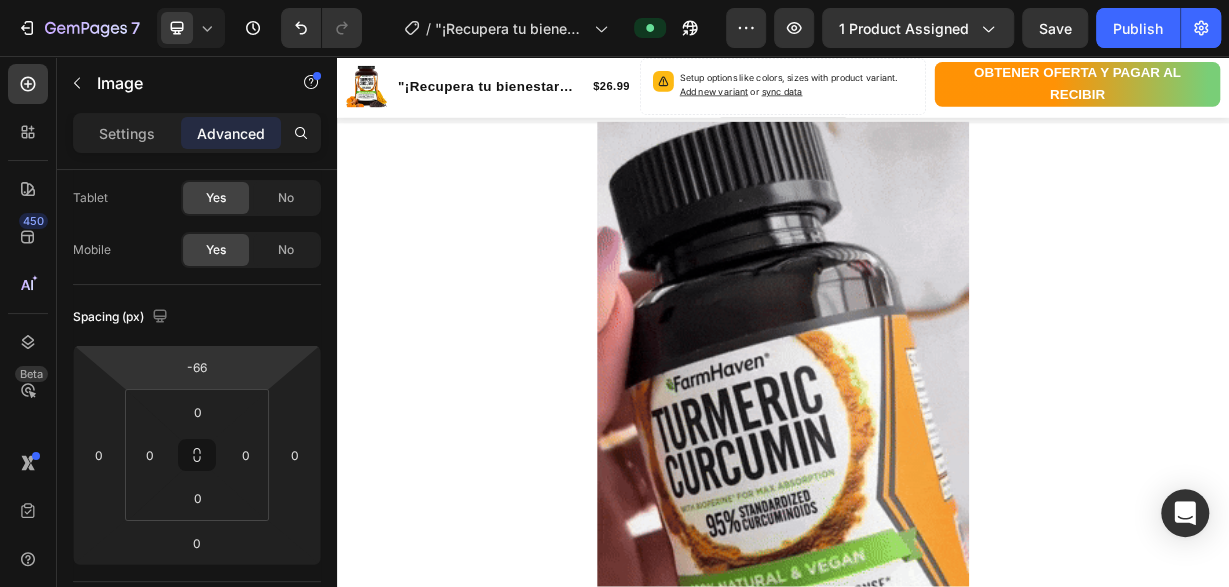 click on "7  Version history  /  "¡Recupera tu bienestar ahora! Dile adiós al dolor articular con Cúrcuma 100% natural" Preview 1 product assigned  Save   Publish  450 Beta G Sections(30) Elements(19) Media
Image
Image
Image Comparison
Video Banner Product
Product Images
Product Images" at bounding box center [614, 0] 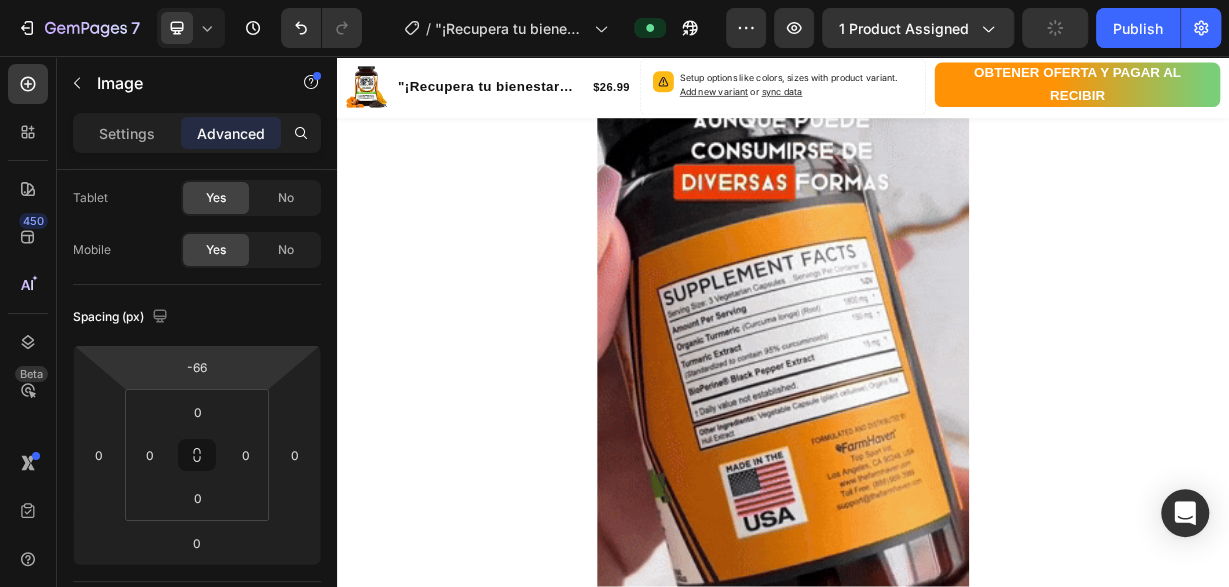 scroll, scrollTop: 4359, scrollLeft: 0, axis: vertical 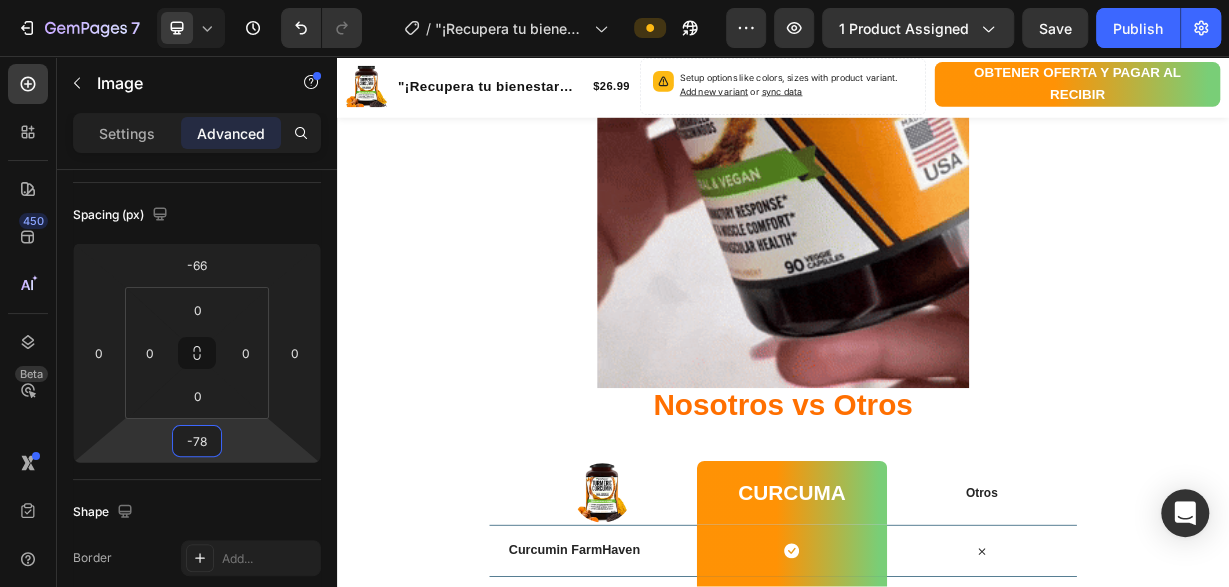 type on "-80" 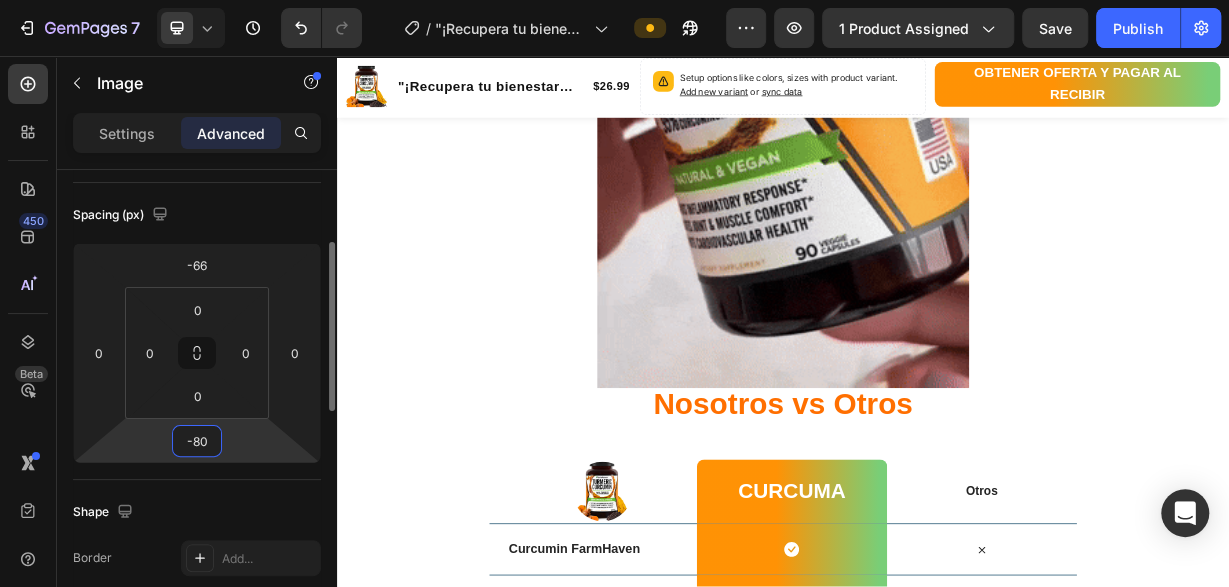 drag, startPoint x: 245, startPoint y: 435, endPoint x: 241, endPoint y: 460, distance: 25.317978 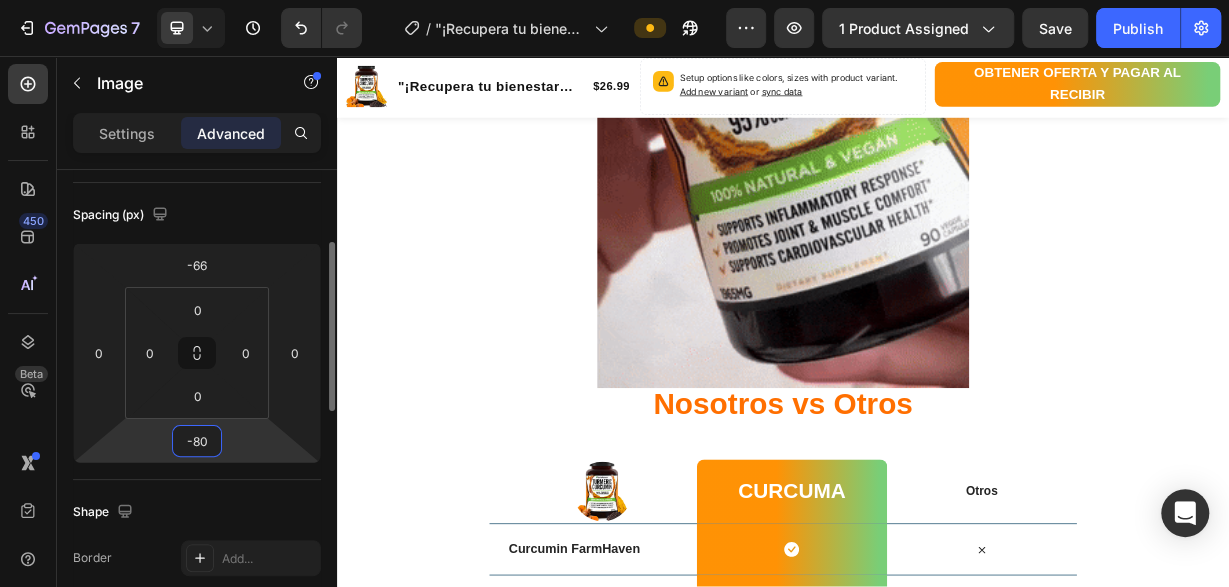click on "7  Version history  /  "¡Recupera tu bienestar ahora! Dile adiós al dolor articular con Cúrcuma 100% natural" Preview 1 product assigned  Save   Publish  450 Beta G Sections(30) Elements(19) Media
Image
Image
Image Comparison
Video Banner Product
Product Images
Product Images" at bounding box center [614, 0] 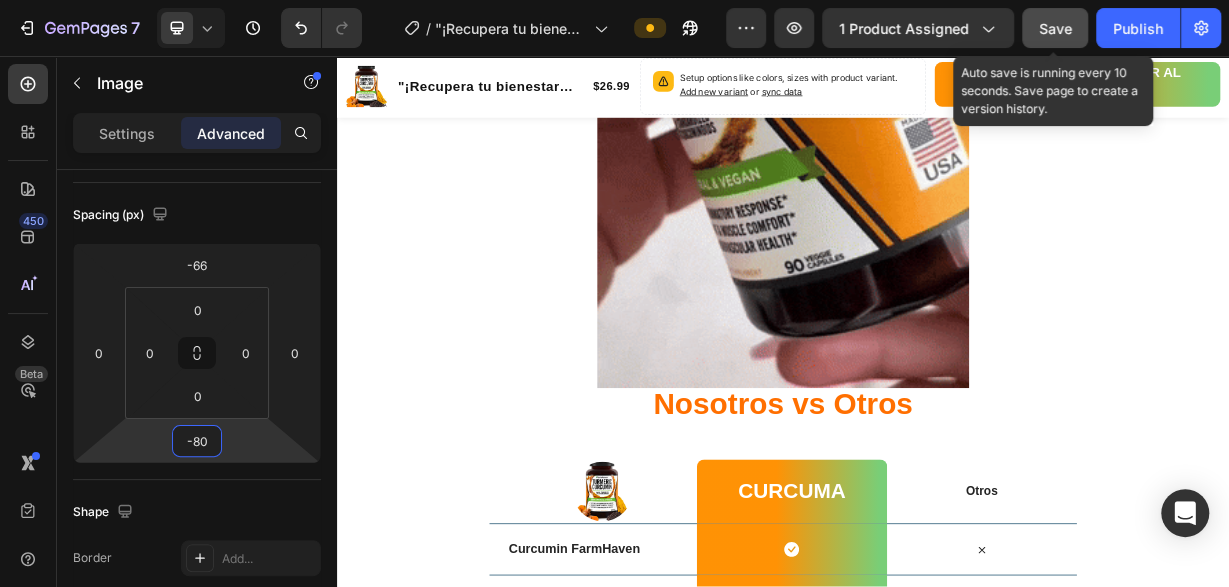 click on "Save" at bounding box center (1055, 28) 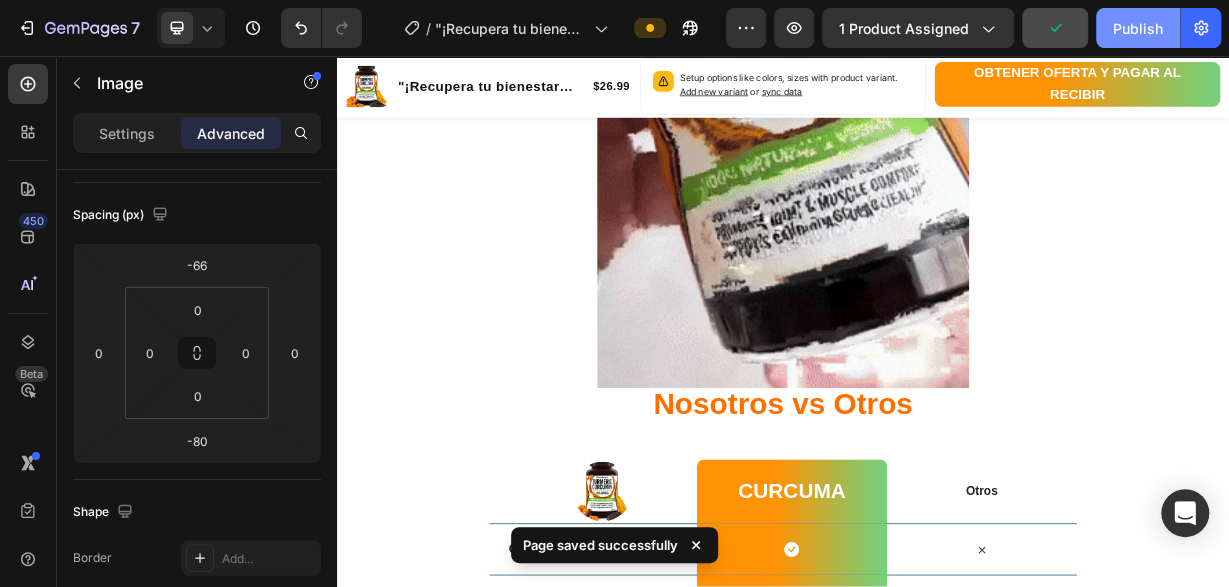 click on "Publish" at bounding box center (1138, 28) 